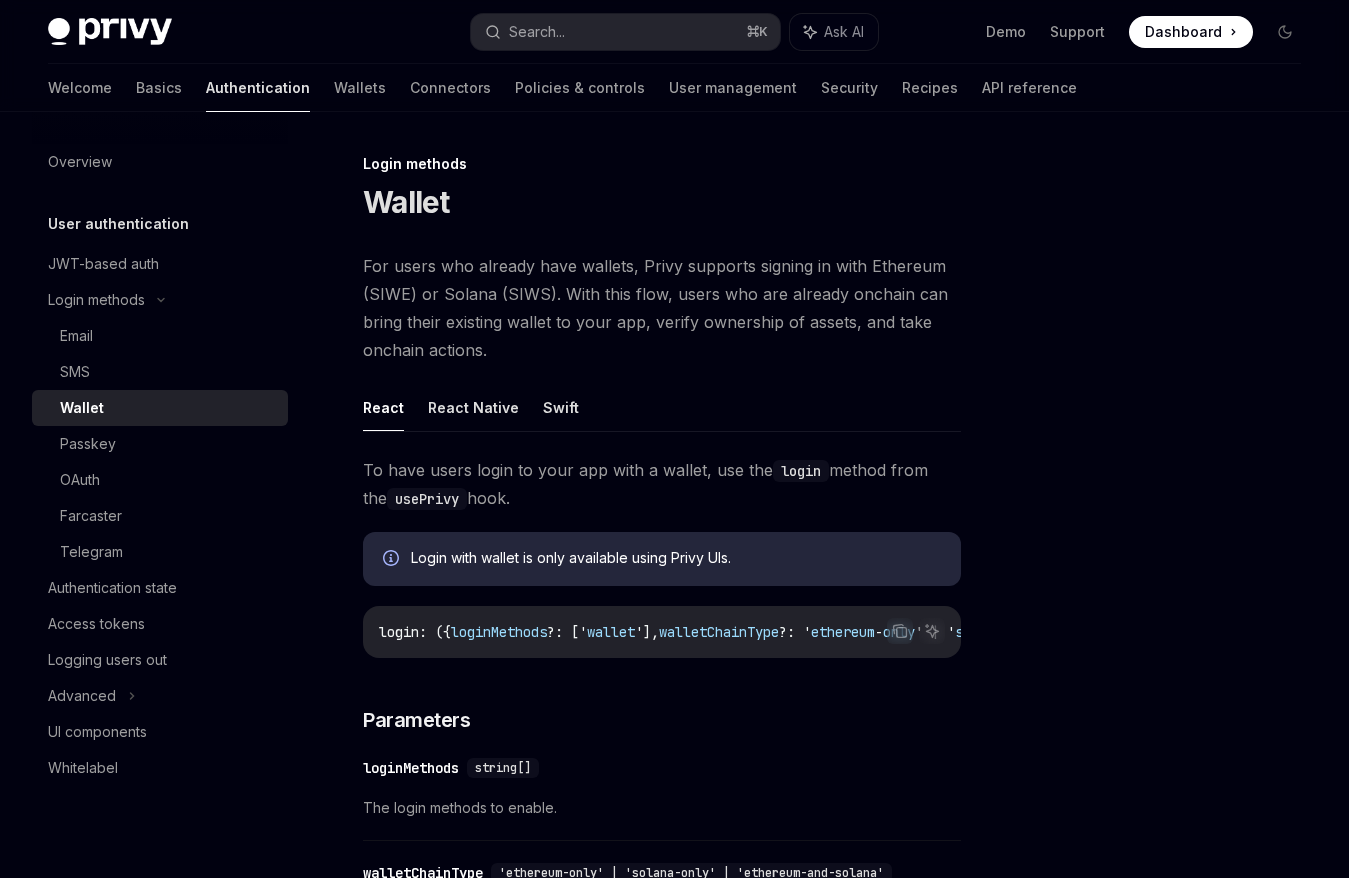 scroll, scrollTop: 0, scrollLeft: 0, axis: both 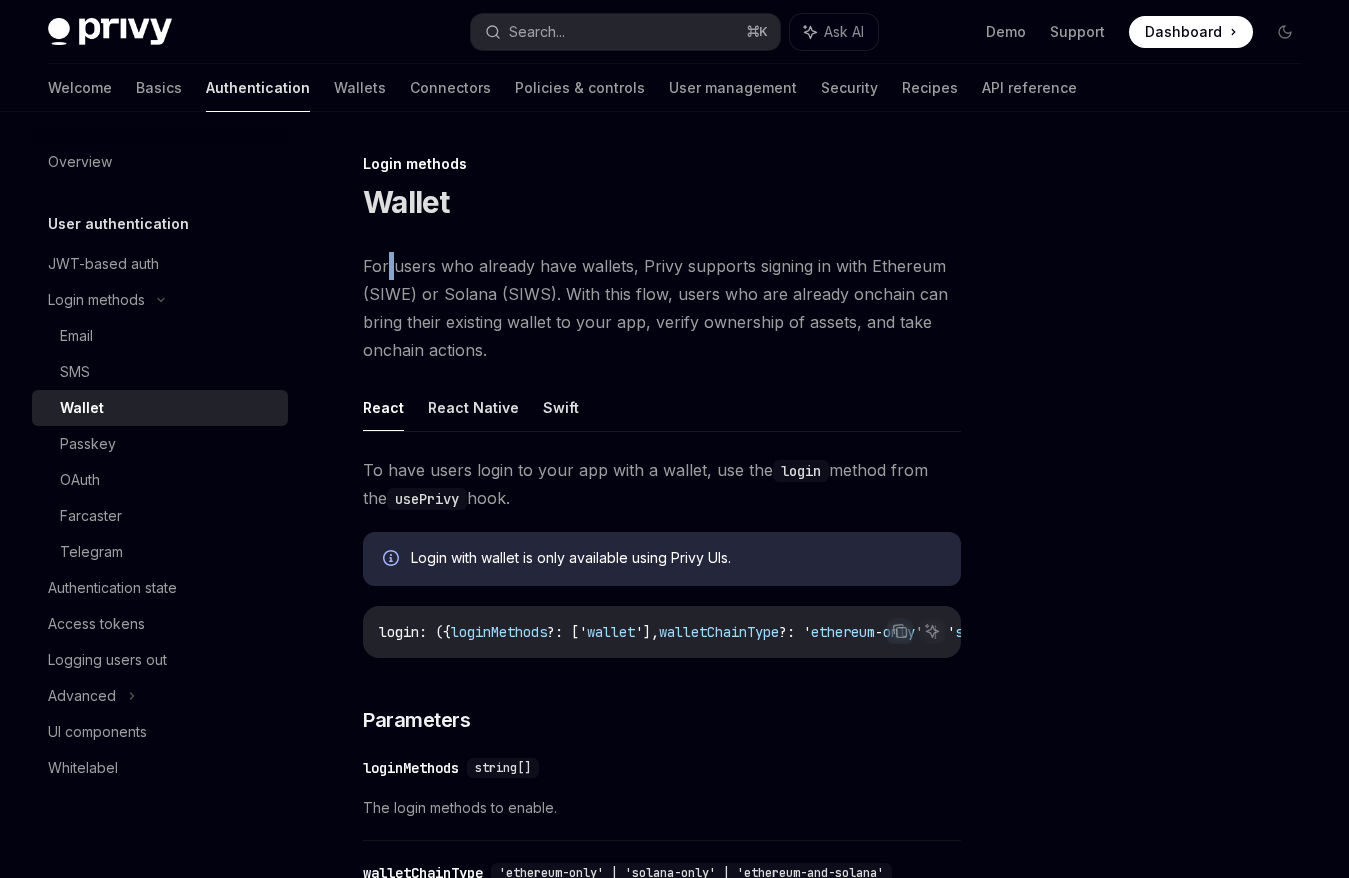 click on "For users who already have wallets, Privy supports signing in with Ethereum (SIWE) or Solana (SIWS). With this flow, users who are already onchain can bring their existing wallet to your app, verify ownership of assets, and take onchain actions." at bounding box center (662, 308) 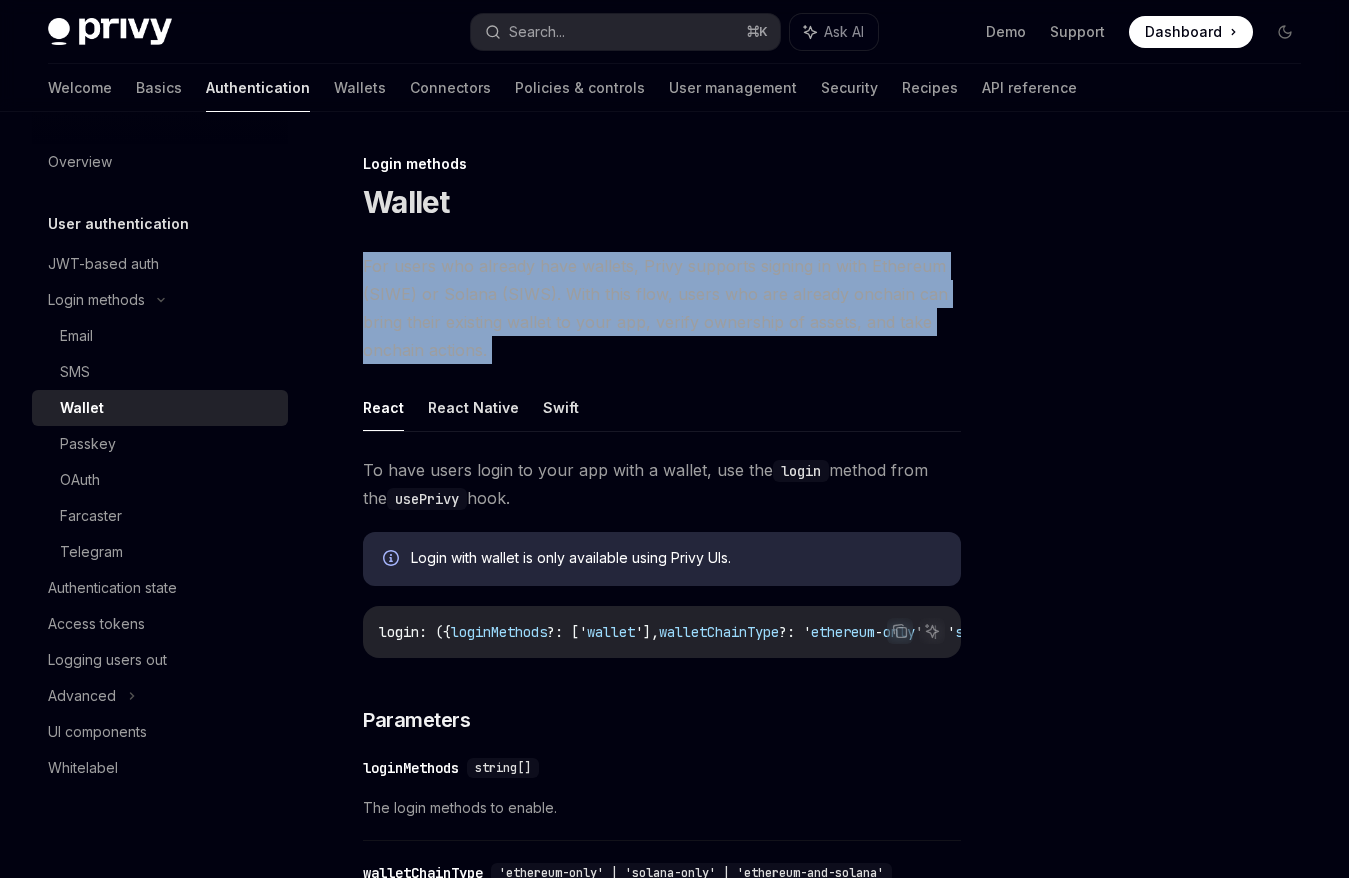 click on "For users who already have wallets, Privy supports signing in with Ethereum (SIWE) or Solana (SIWS). With this flow, users who are already onchain can bring their existing wallet to your app, verify ownership of assets, and take onchain actions." at bounding box center (662, 308) 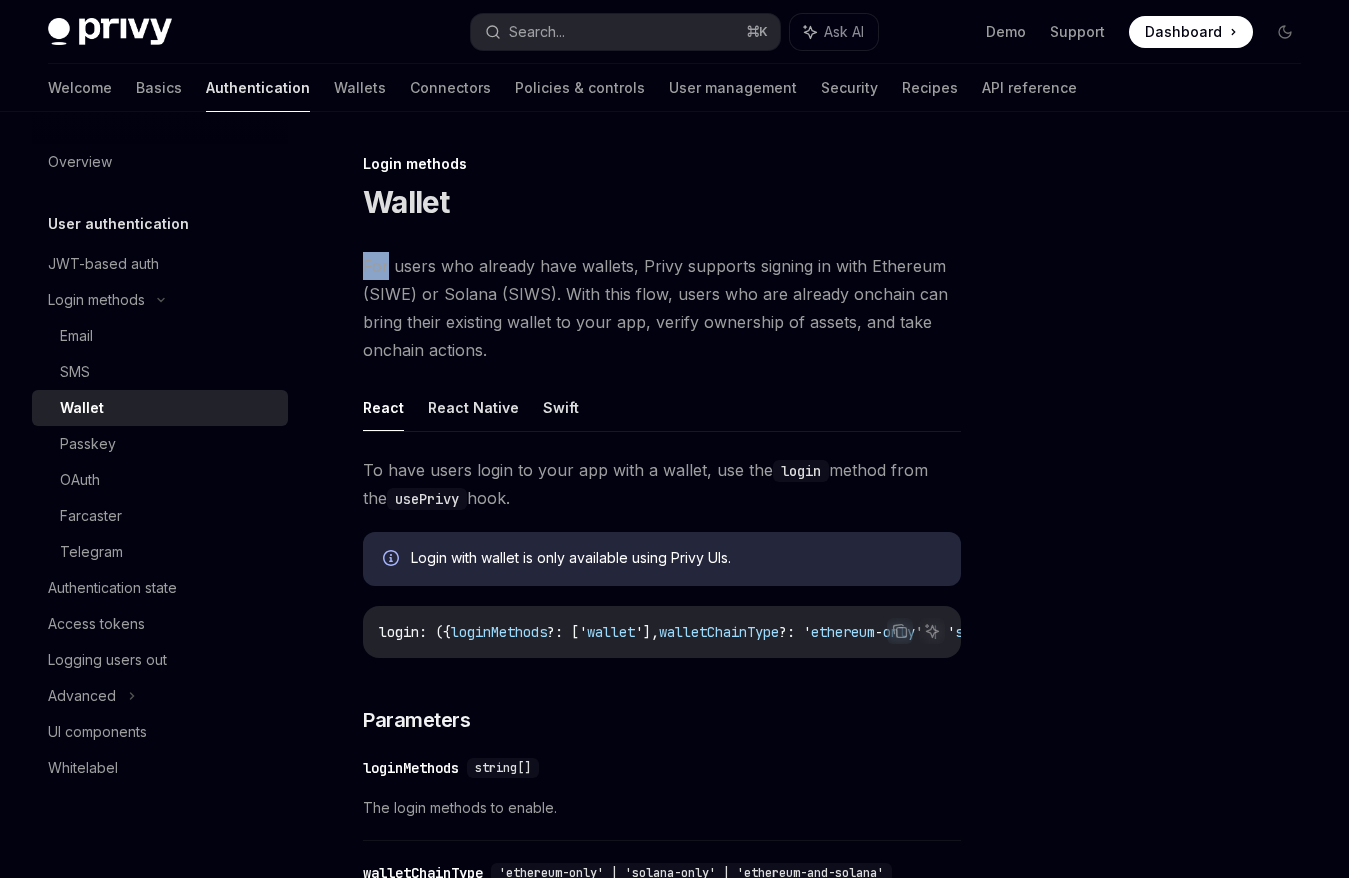 click on "For users who already have wallets, Privy supports signing in with Ethereum (SIWE) or Solana (SIWS). With this flow, users who are already onchain can bring their existing wallet to your app, verify ownership of assets, and take onchain actions." at bounding box center [662, 308] 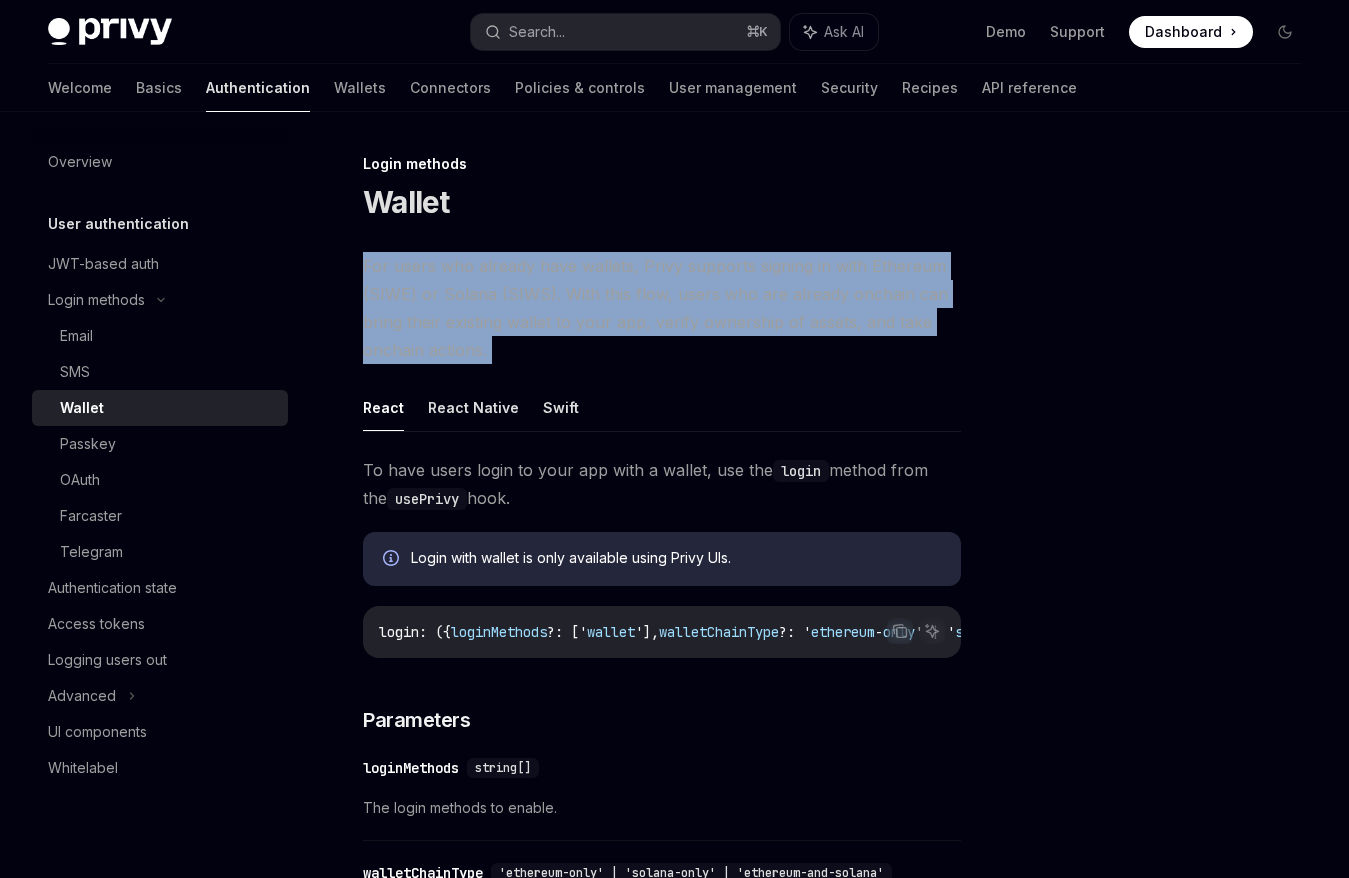 click on "For users who already have wallets, Privy supports signing in with Ethereum (SIWE) or Solana (SIWS). With this flow, users who are already onchain can bring their existing wallet to your app, verify ownership of assets, and take onchain actions." at bounding box center [662, 308] 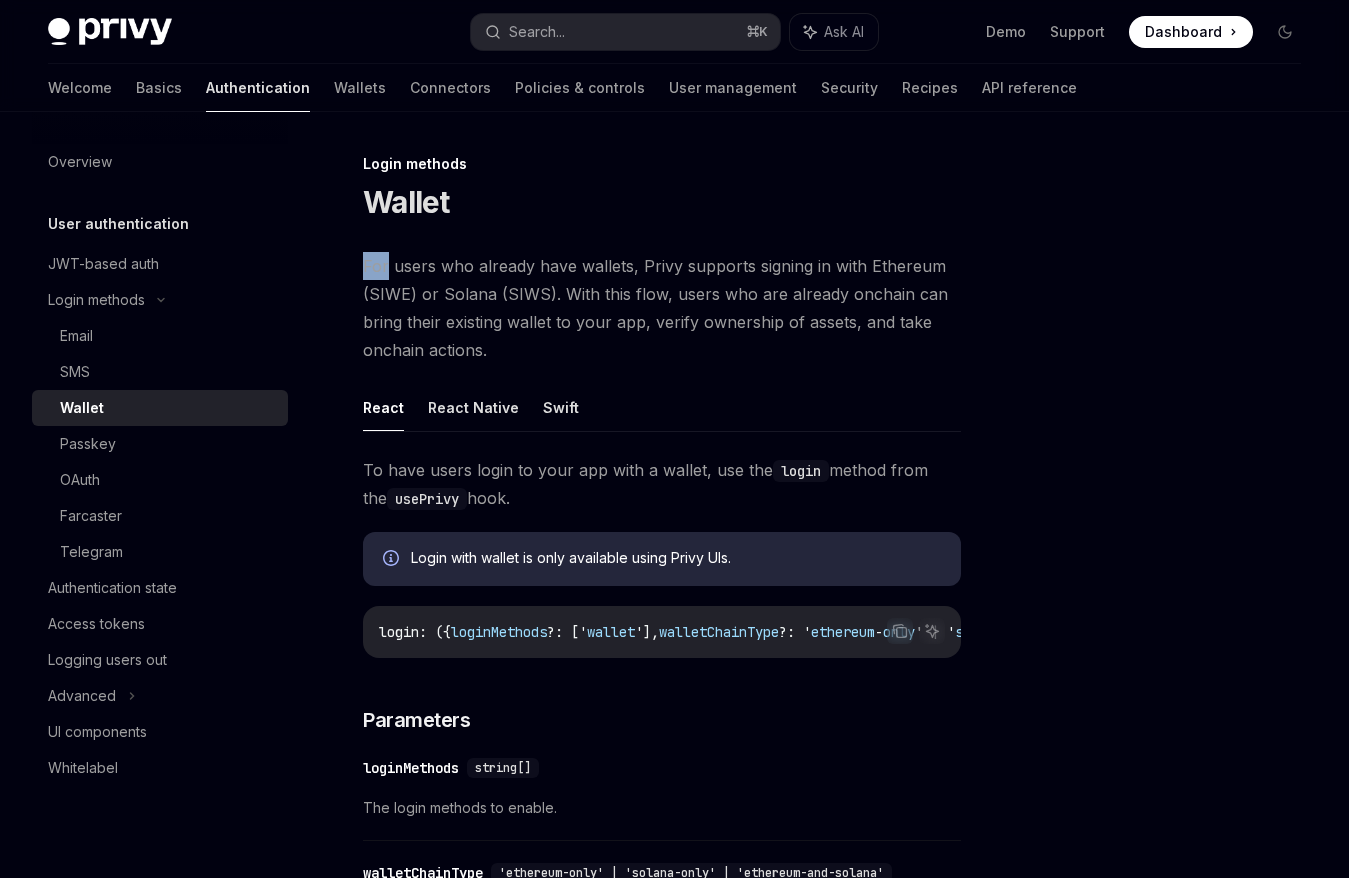 click on "For users who already have wallets, Privy supports signing in with Ethereum (SIWE) or Solana (SIWS). With this flow, users who are already onchain can bring their existing wallet to your app, verify ownership of assets, and take onchain actions." at bounding box center [662, 308] 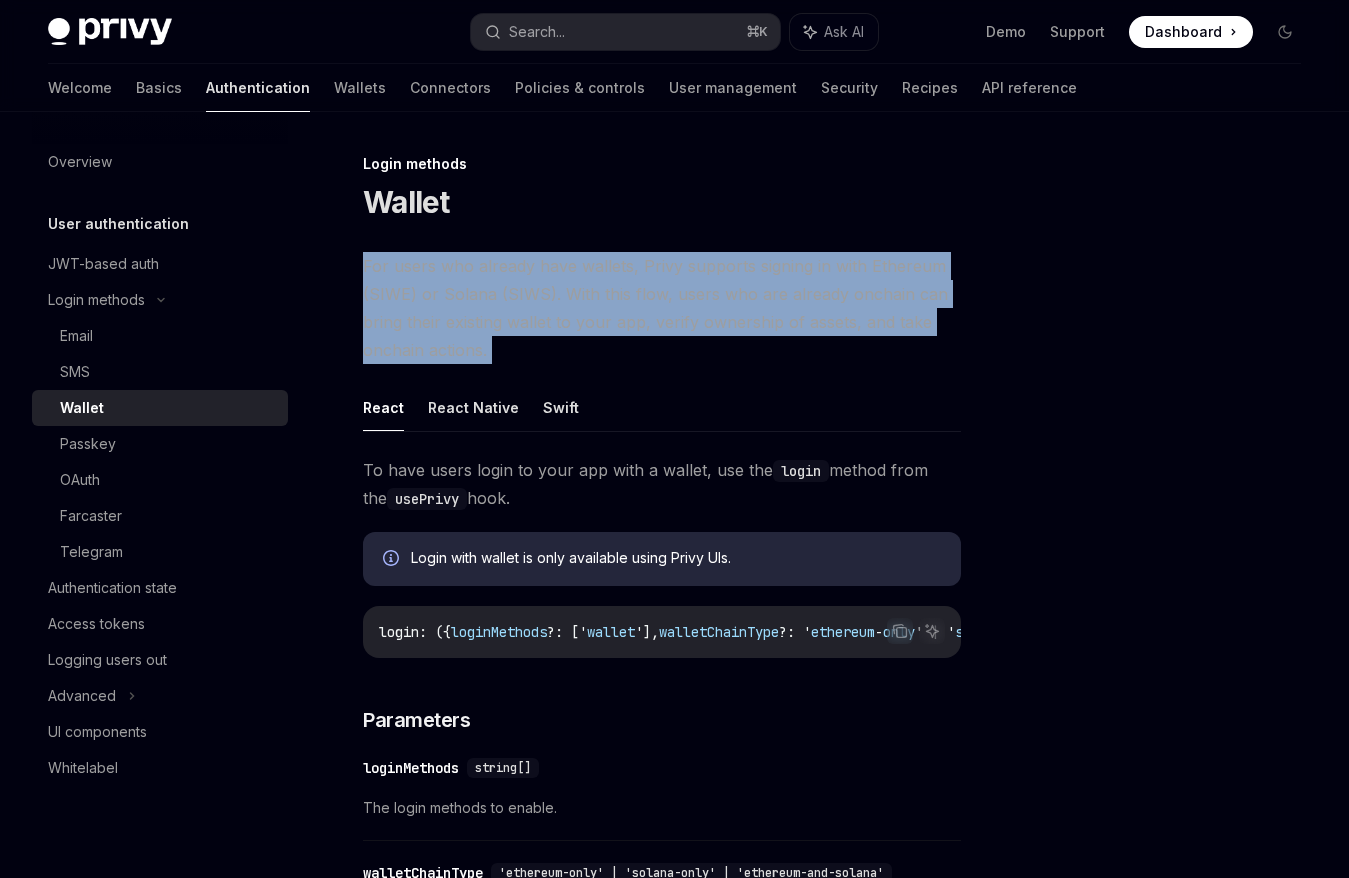 click on "For users who already have wallets, Privy supports signing in with Ethereum (SIWE) or Solana (SIWS). With this flow, users who are already onchain can bring their existing wallet to your app, verify ownership of assets, and take onchain actions." at bounding box center (662, 308) 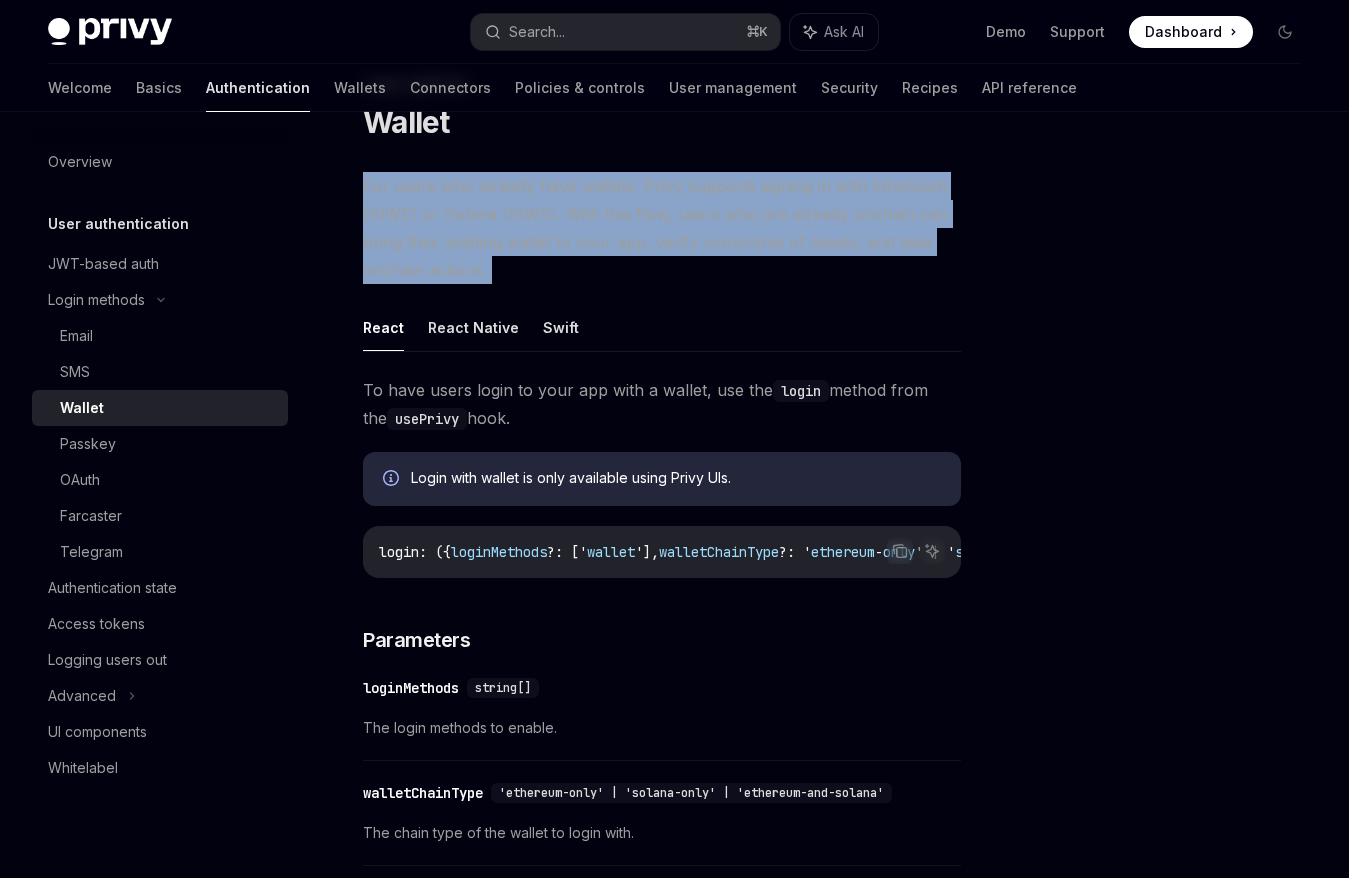 click on "For users who already have wallets, Privy supports signing in with Ethereum (SIWE) or Solana (SIWS). With this flow, users who are already onchain can bring their existing wallet to your app, verify ownership of assets, and take onchain actions." at bounding box center (662, 228) 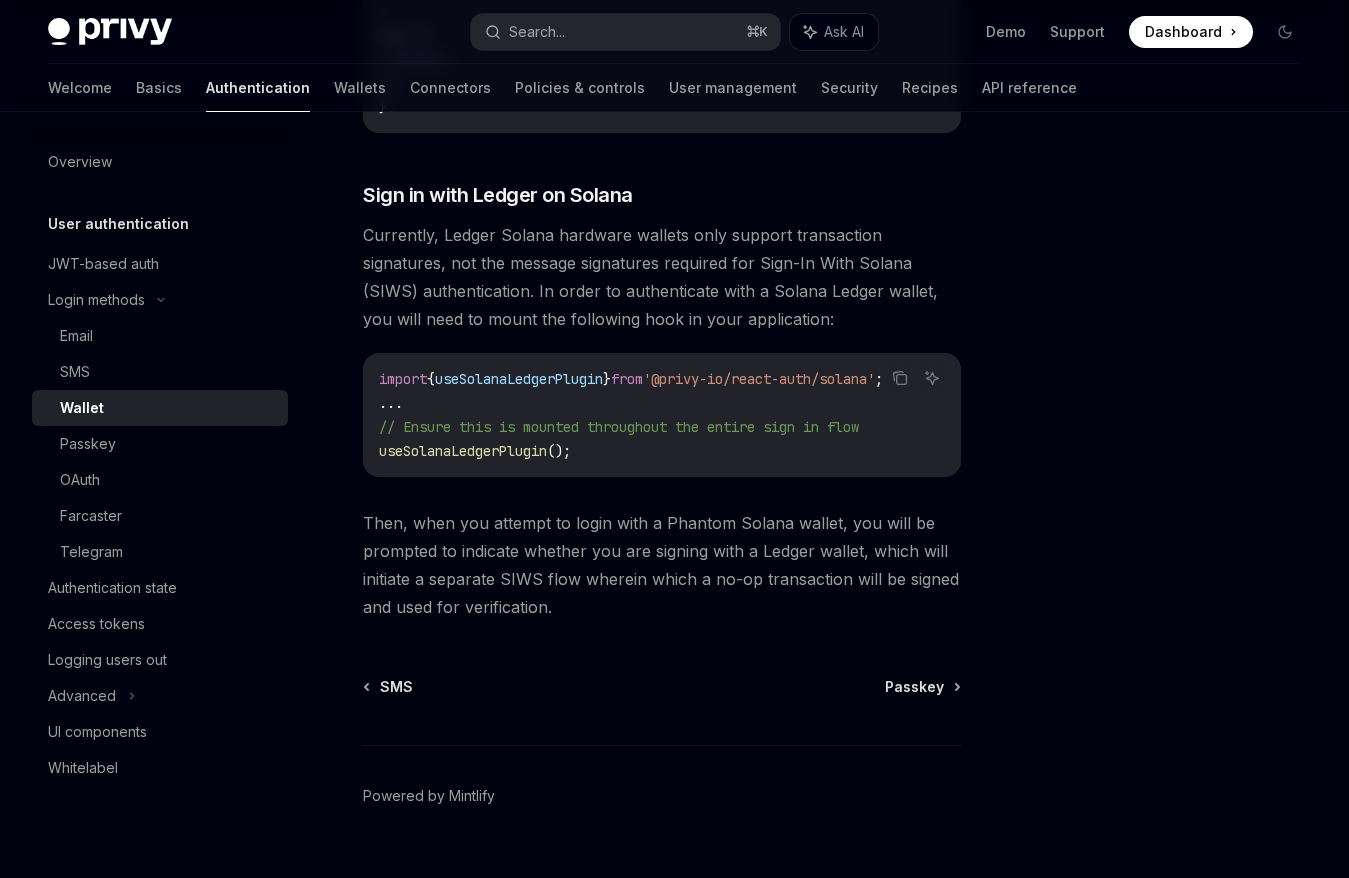 scroll, scrollTop: 1793, scrollLeft: 0, axis: vertical 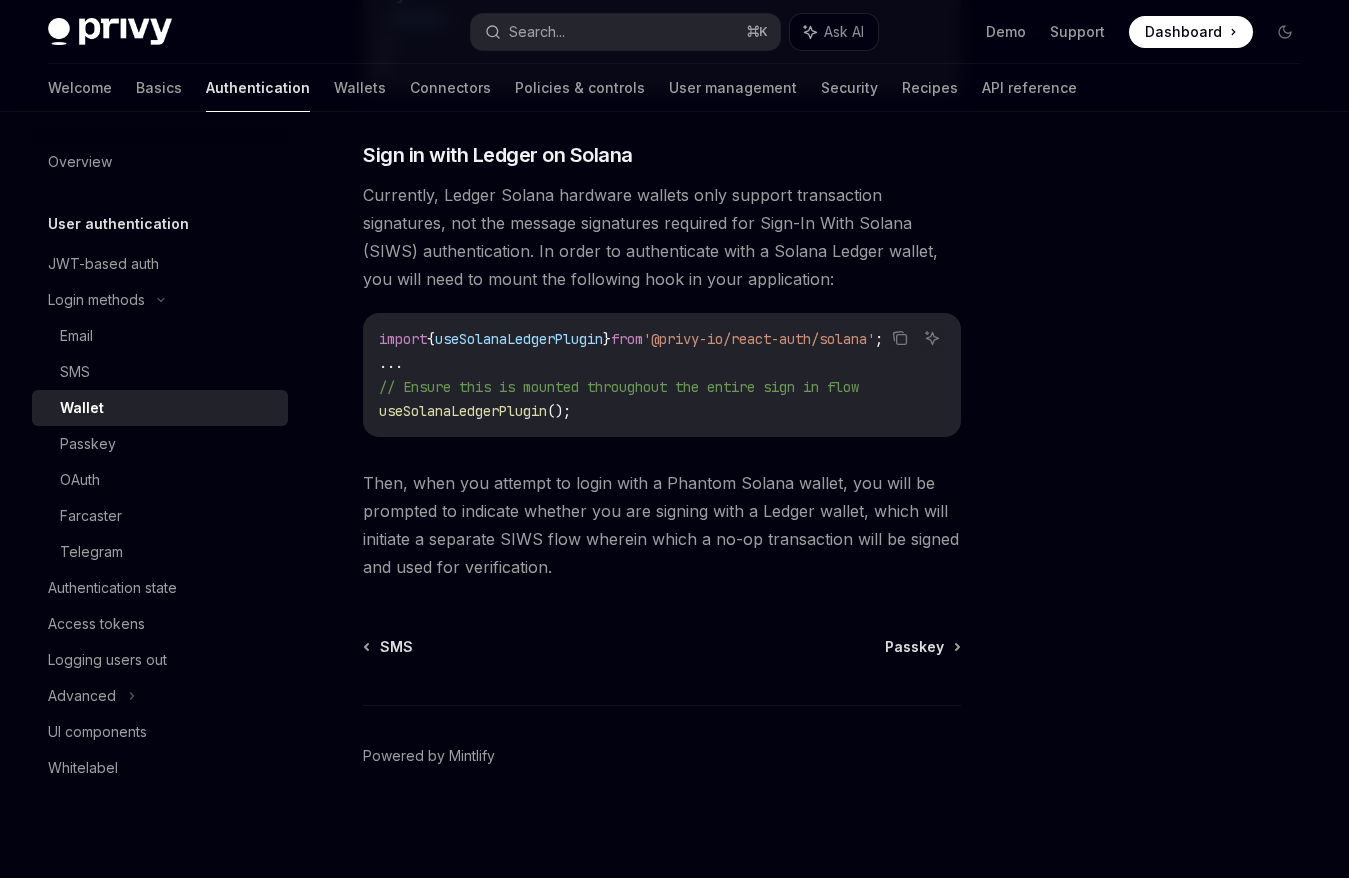 click at bounding box center [1191, 32] 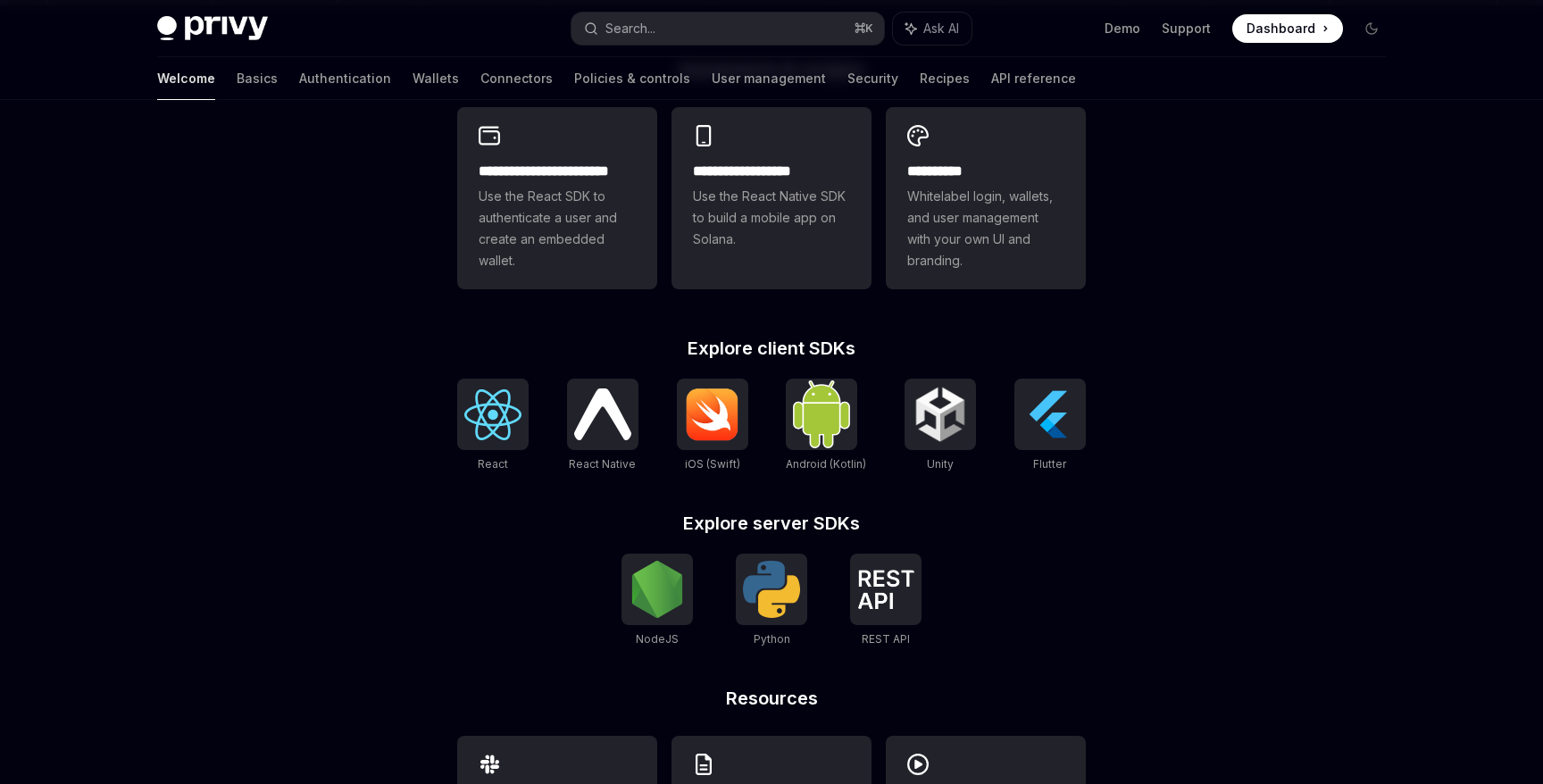 scroll, scrollTop: 636, scrollLeft: 0, axis: vertical 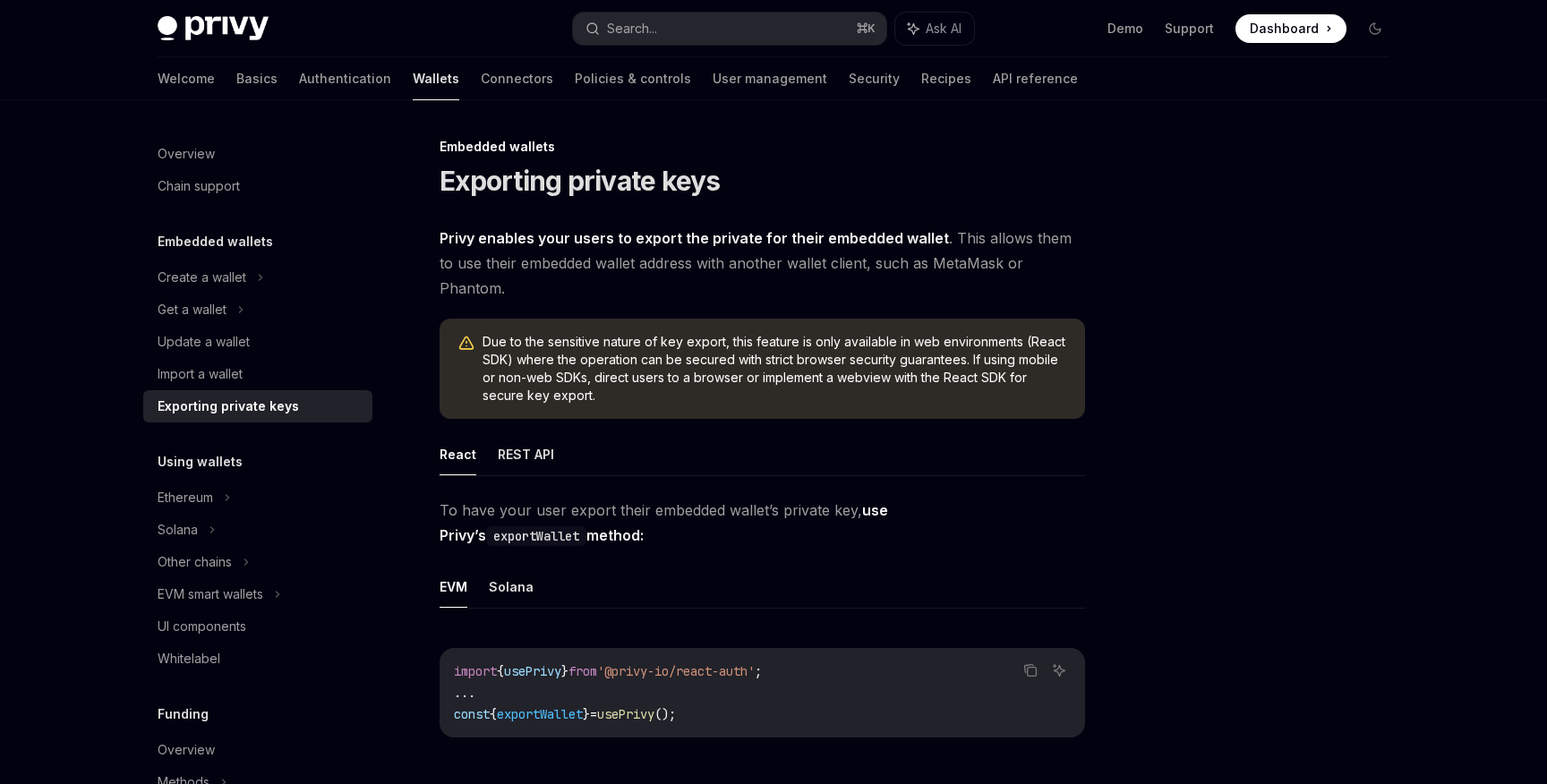 click on "Privy enables your users to export the private  for their embedded wallet" at bounding box center [694, 238] 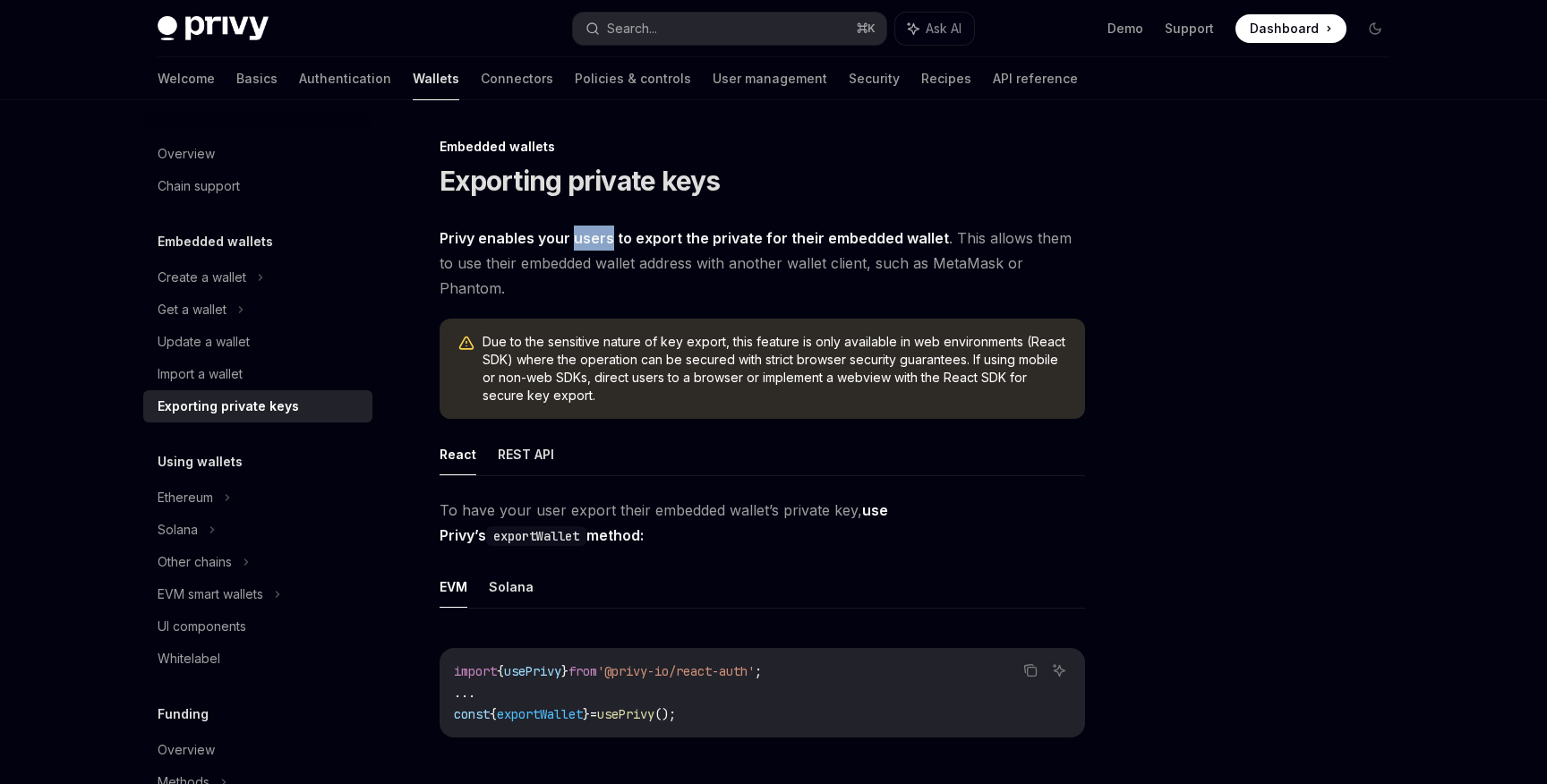 click on "Privy enables your users to export the private  for their embedded wallet" at bounding box center [694, 238] 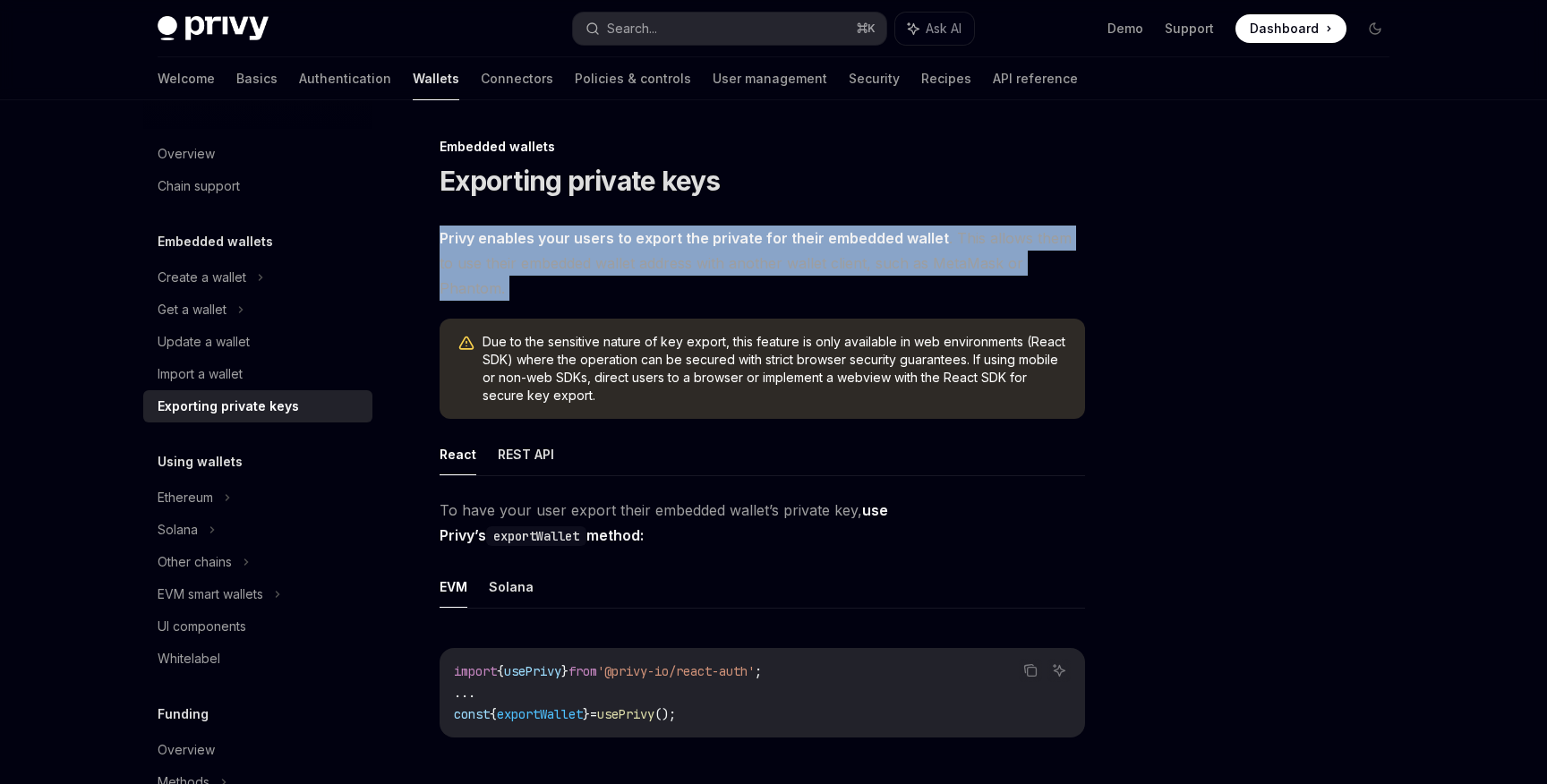 click on "Privy enables your users to export the private  for their embedded wallet" at bounding box center [694, 238] 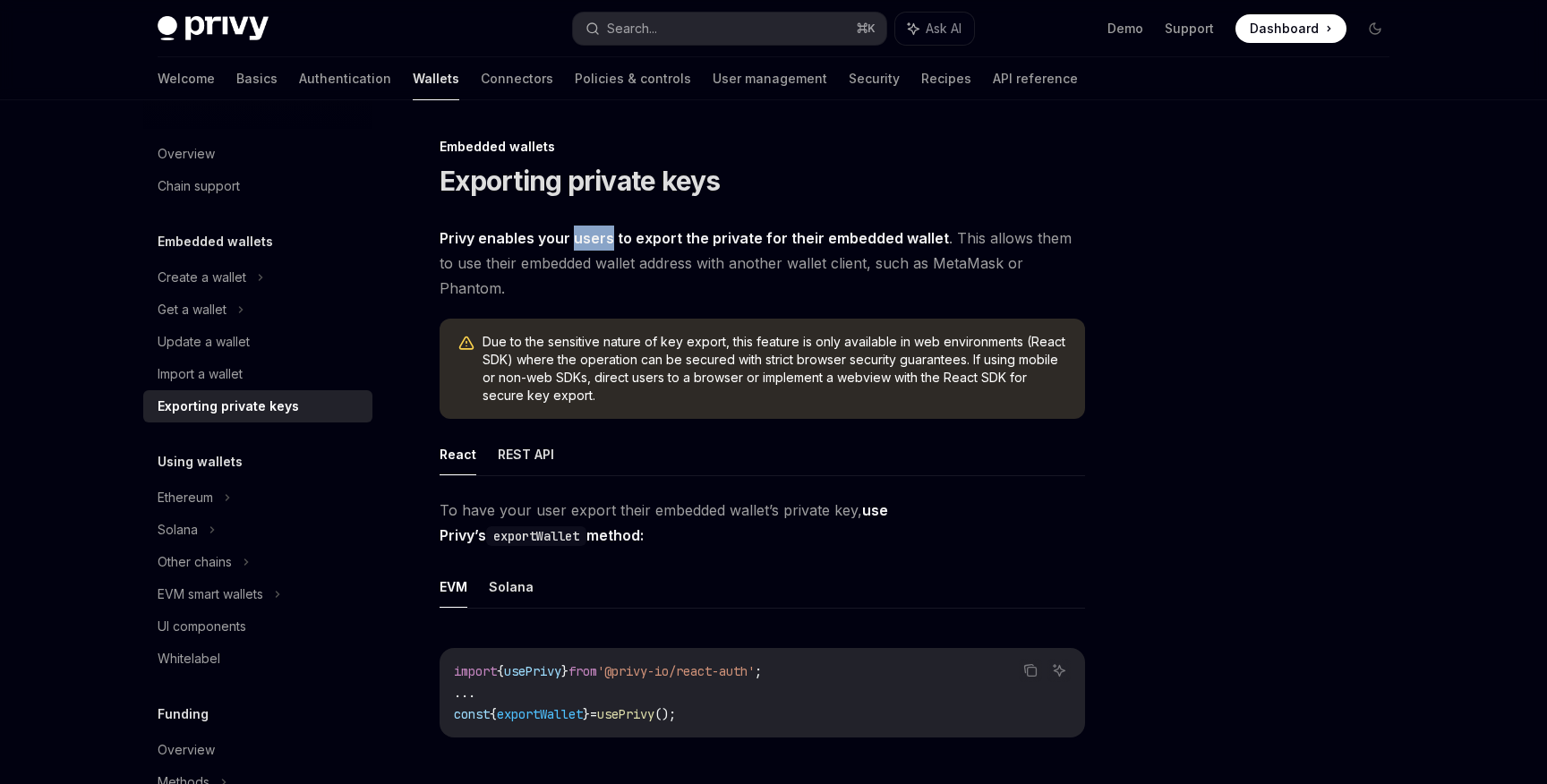 click on "Privy enables your users to export the private  for their embedded wallet" at bounding box center (694, 238) 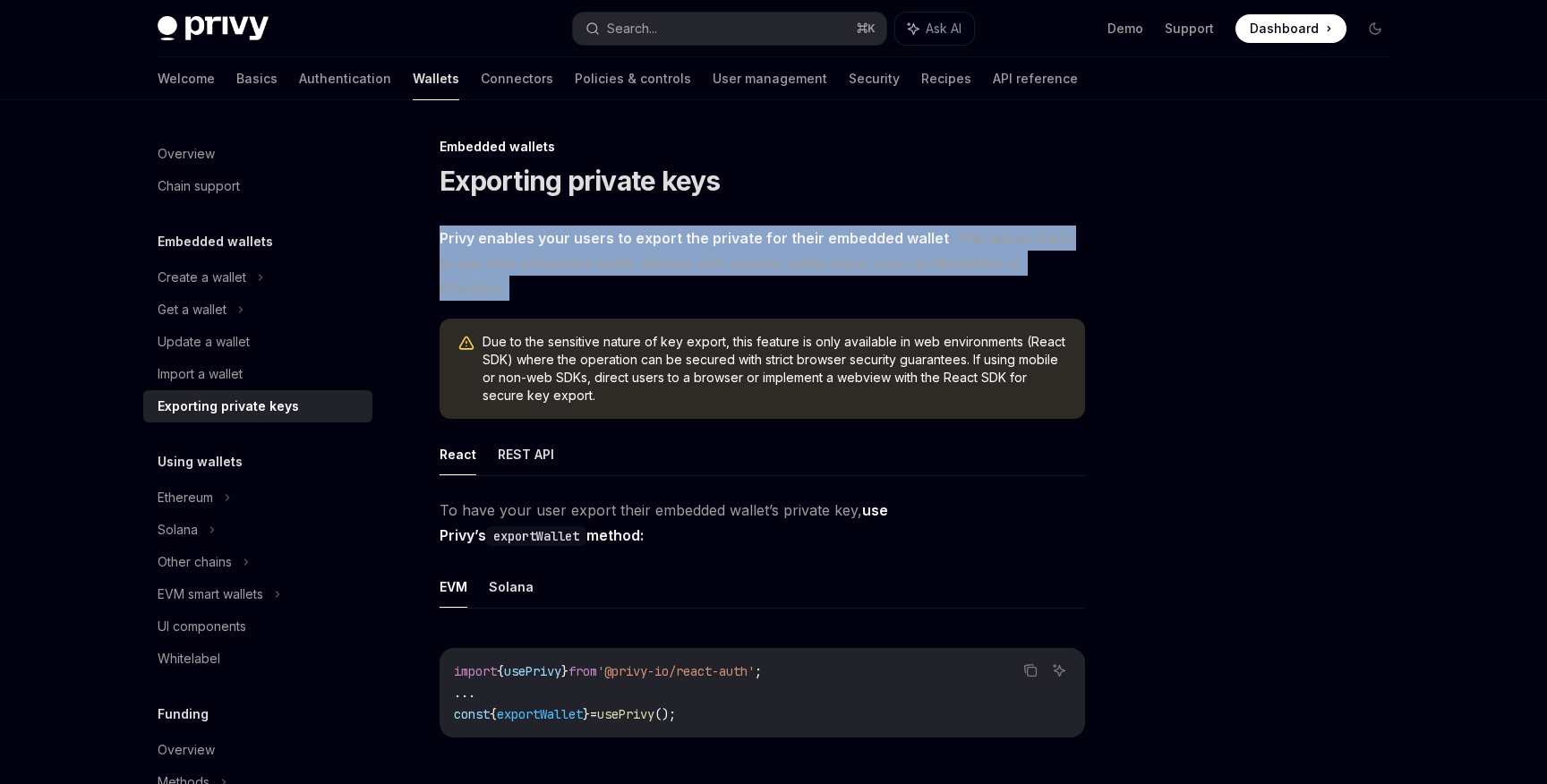 click on "Privy enables your users to export the private  for their embedded wallet" at bounding box center (694, 238) 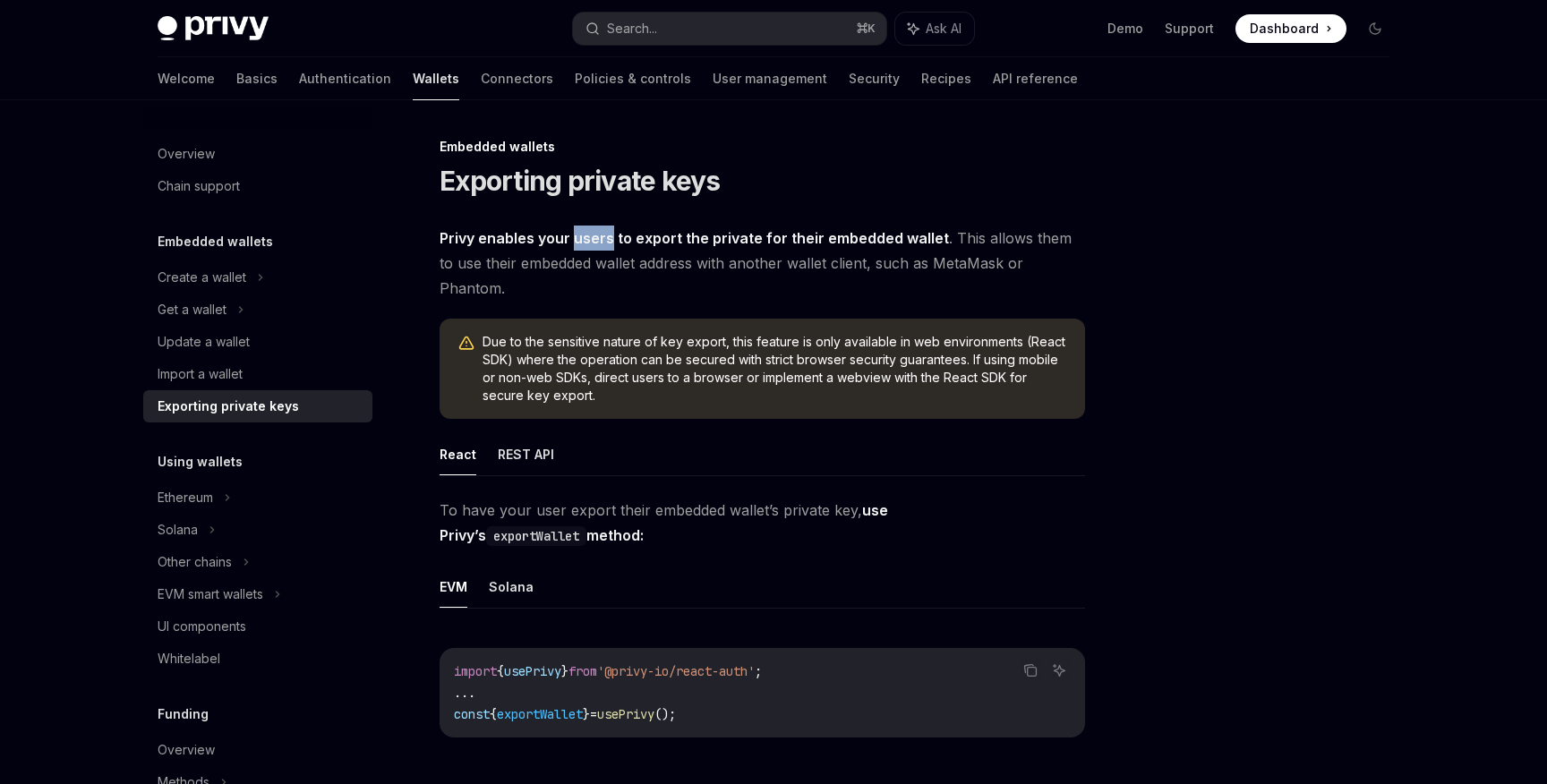 click on "Privy enables your users to export the private  for their embedded wallet" at bounding box center [694, 238] 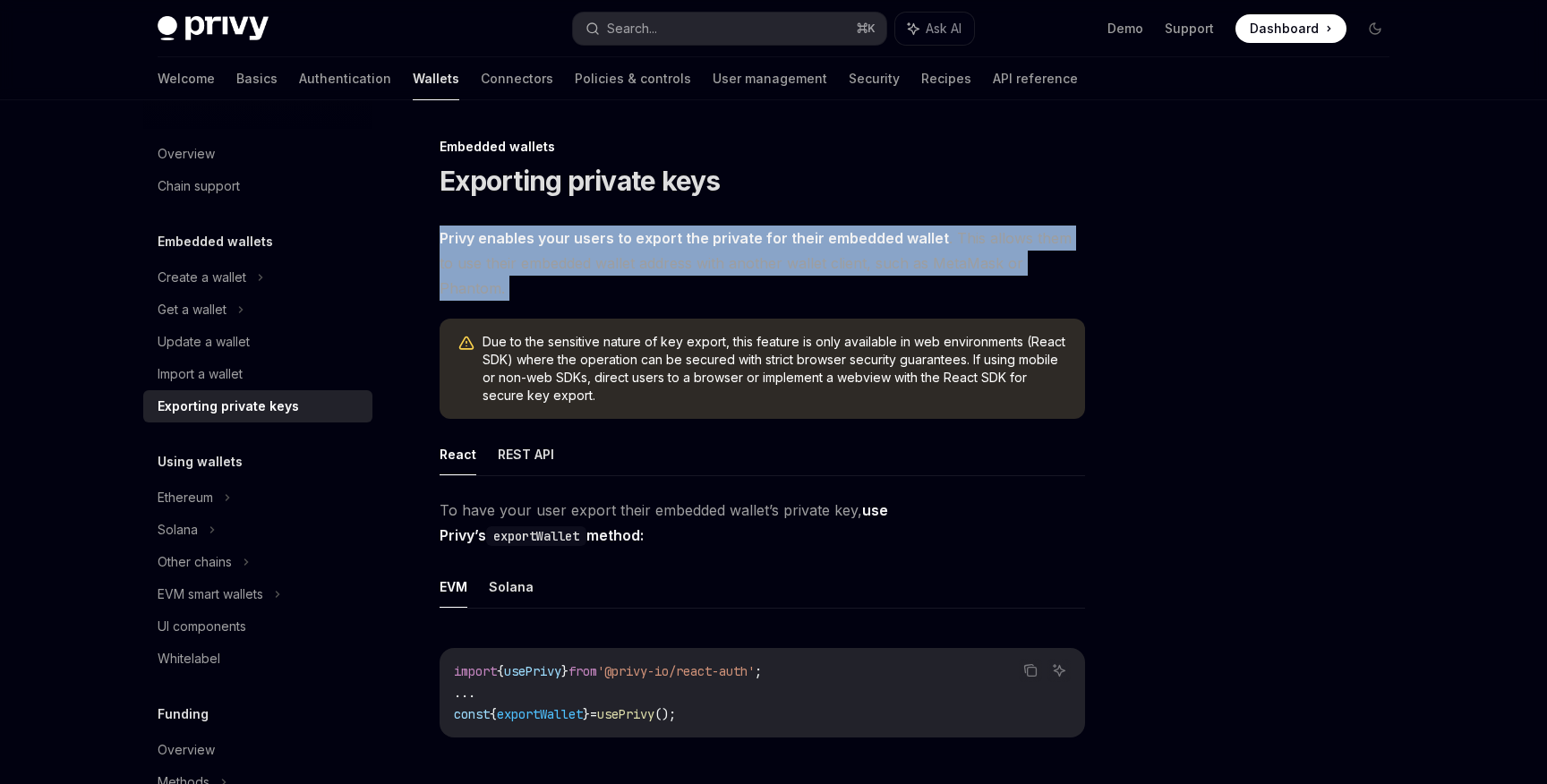 click on "Privy enables your users to export the private  for their embedded wallet" at bounding box center (694, 238) 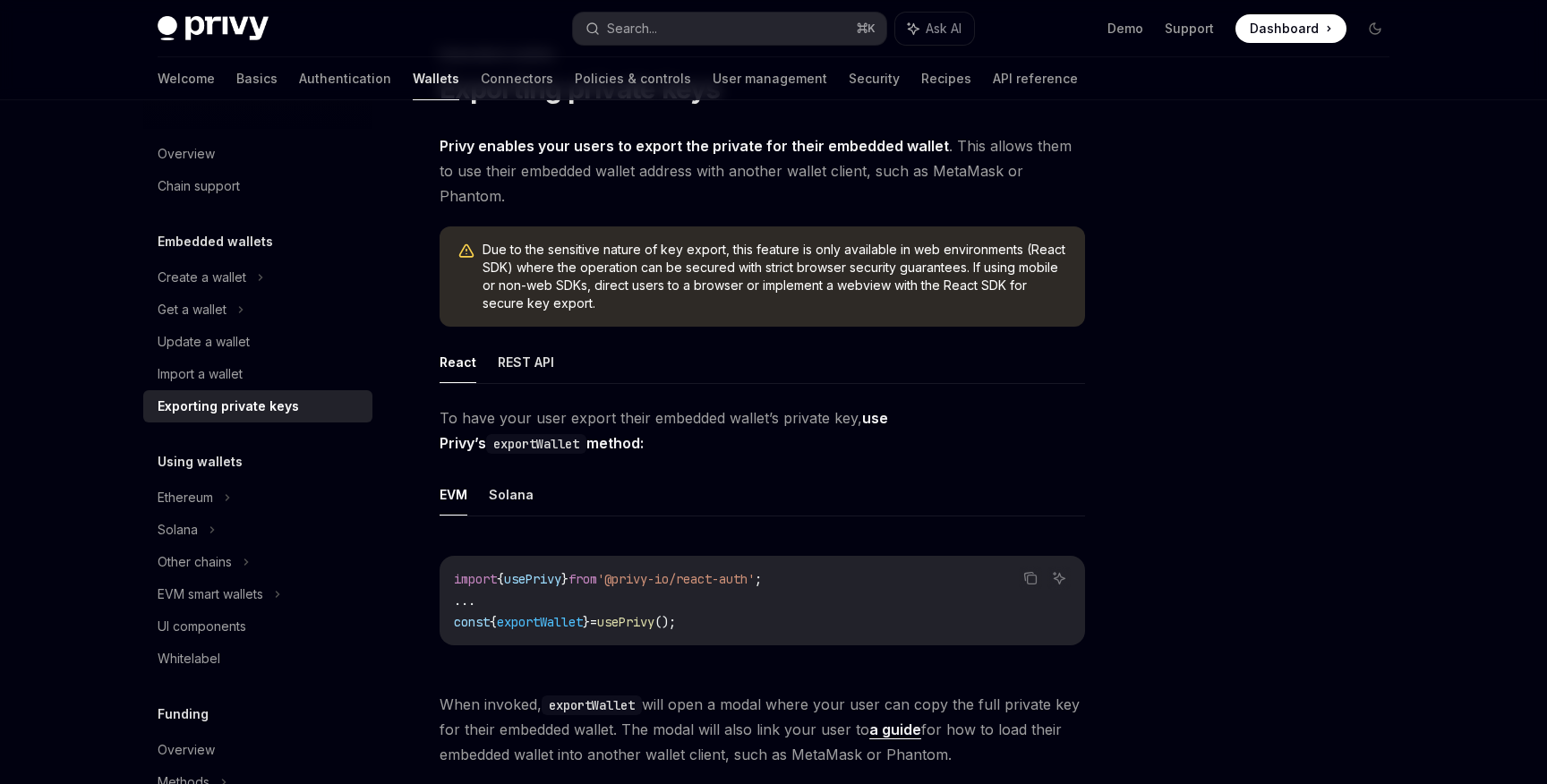 scroll, scrollTop: 95, scrollLeft: 0, axis: vertical 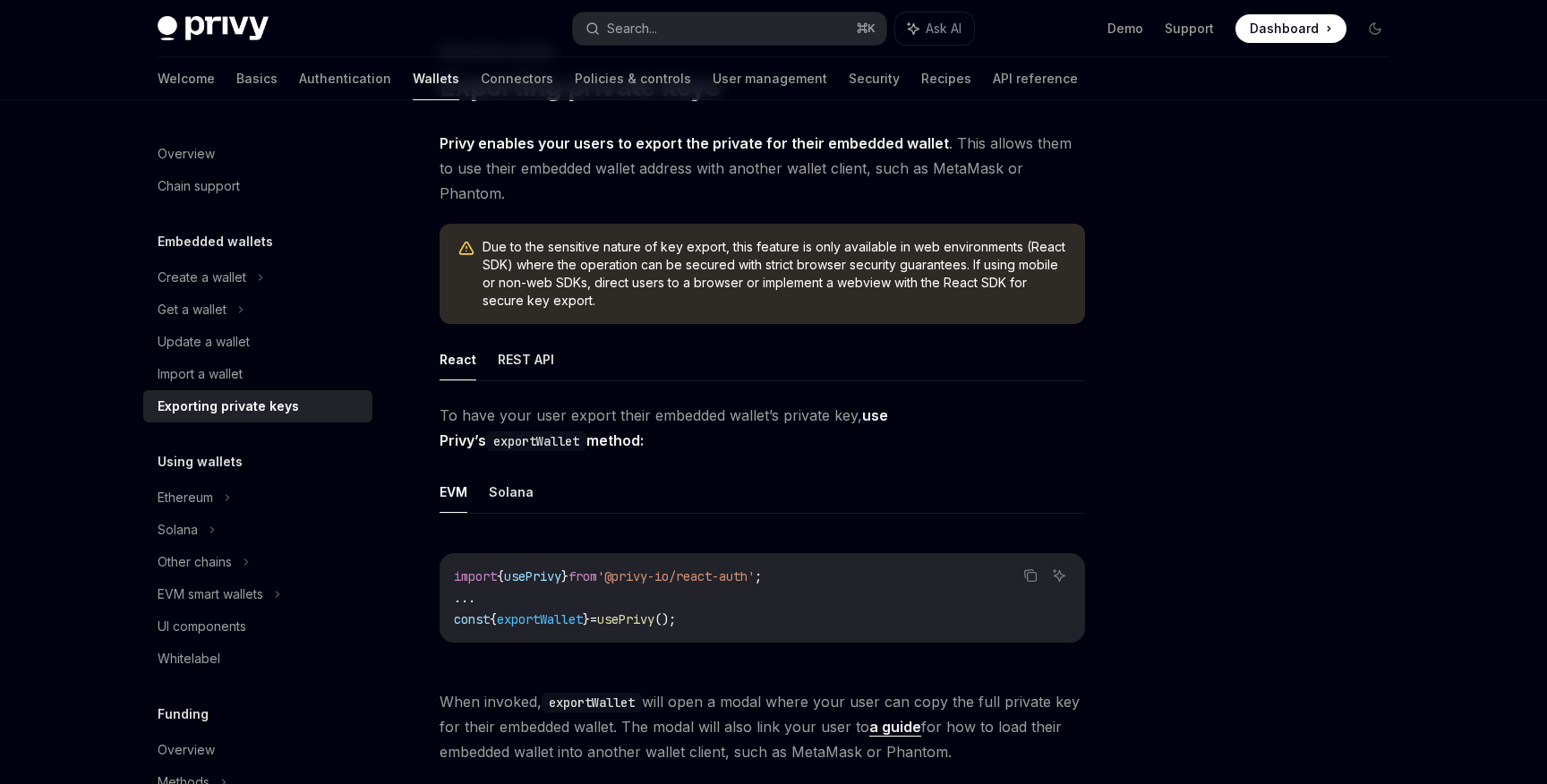 click on "To have your user export their embedded wallet’s private key,  use Privy’s  exportWallet  method:" at bounding box center [762, 428] 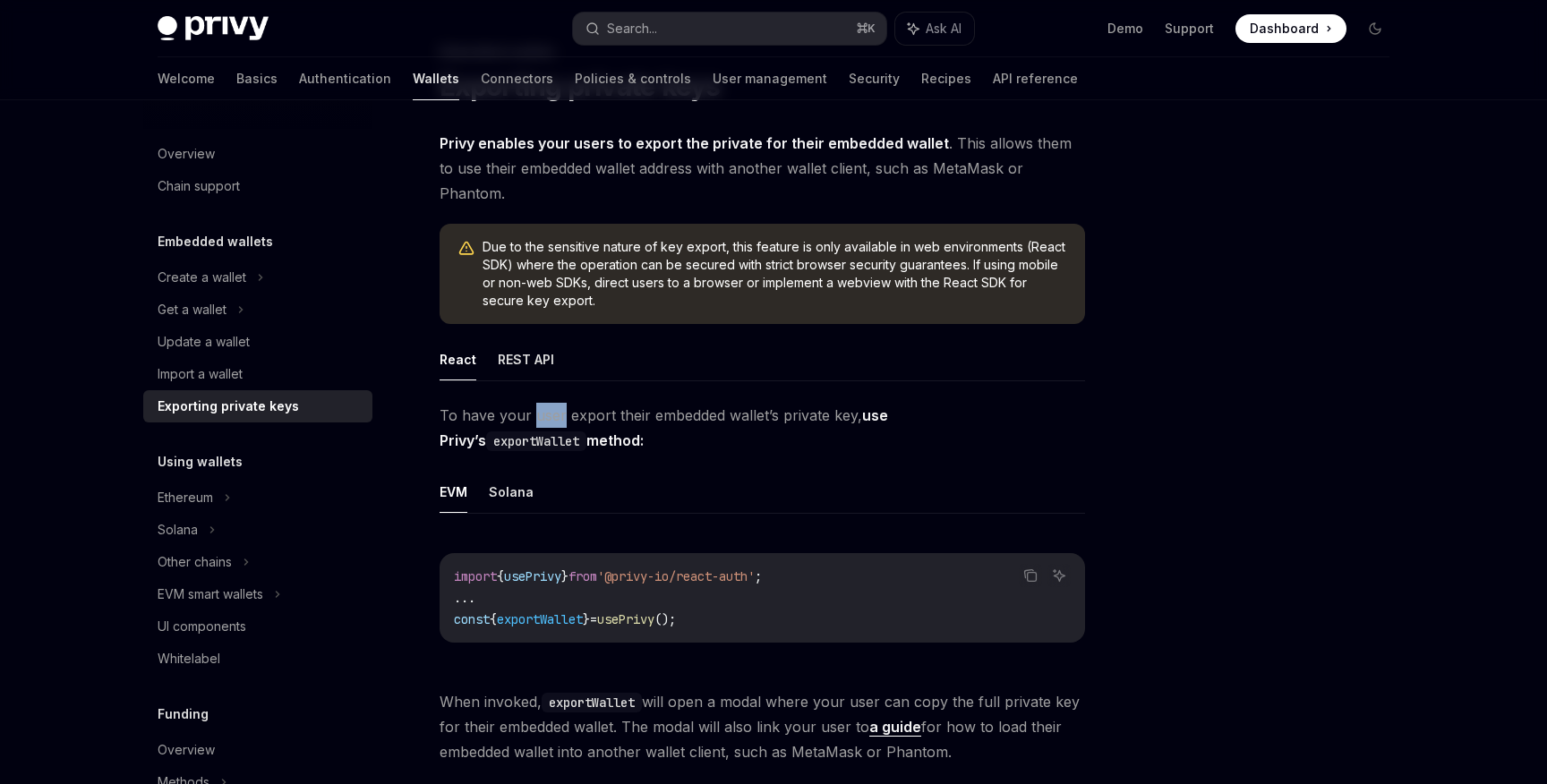 click on "To have your user export their embedded wallet’s private key,  use Privy’s  exportWallet  method:" at bounding box center (762, 428) 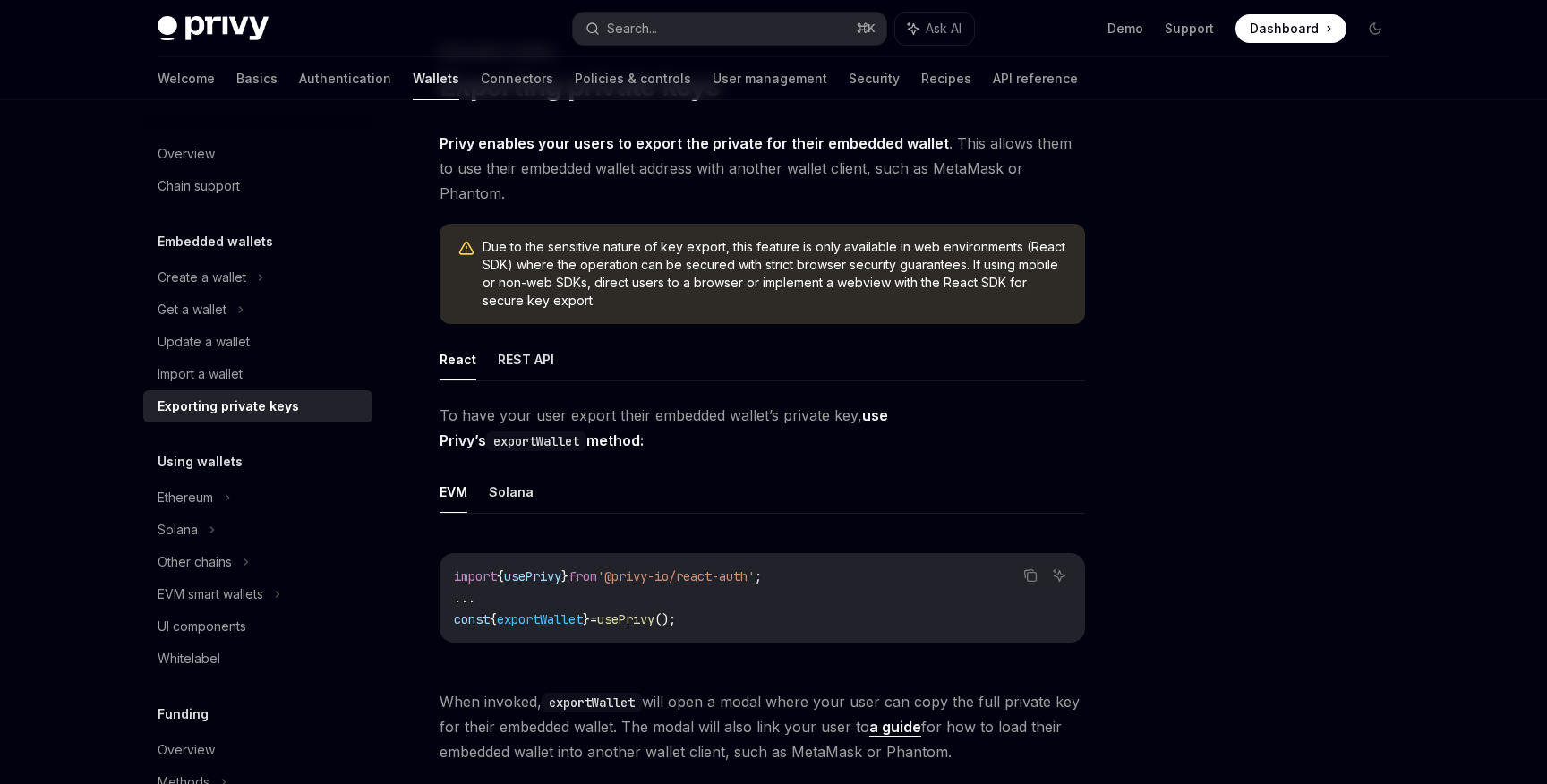 click on "To have your user export their embedded wallet’s private key,  use Privy’s  exportWallet  method:" at bounding box center (762, 428) 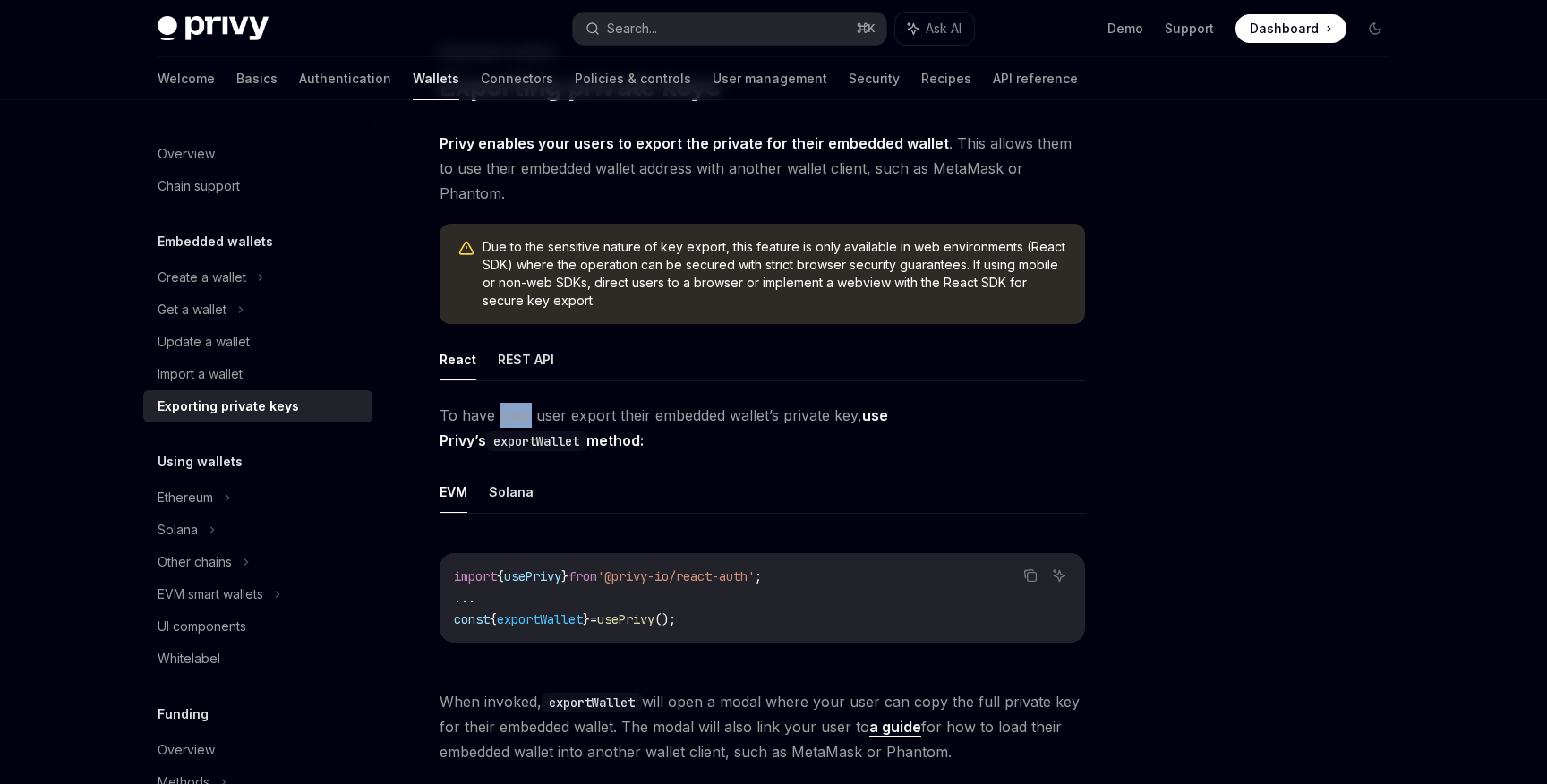 click on "To have your user export their embedded wallet’s private key,  use Privy’s  exportWallet  method:" at bounding box center [762, 428] 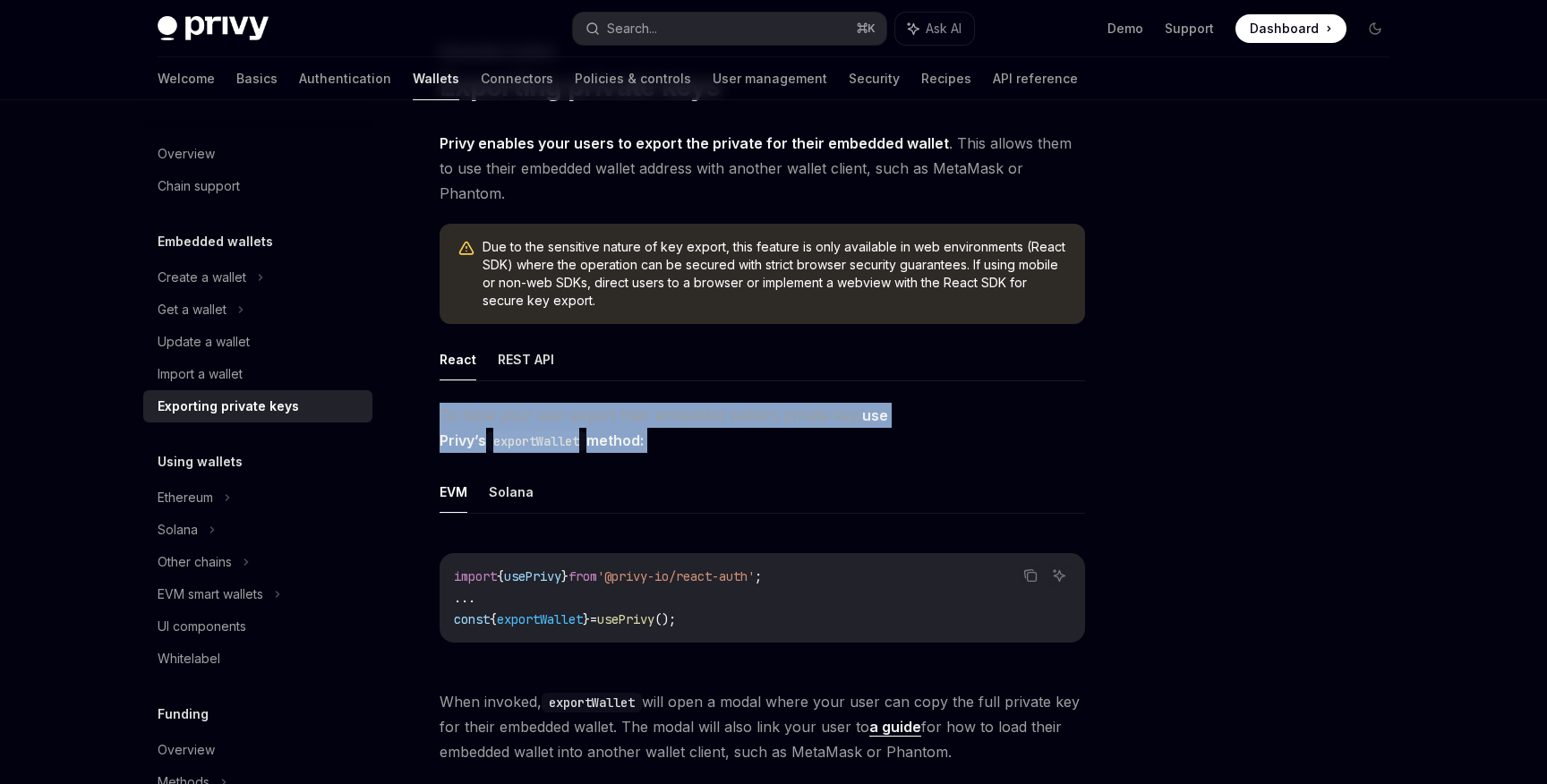 click on "To have your user export their embedded wallet’s private key,  use Privy’s  exportWallet  method:" at bounding box center [762, 428] 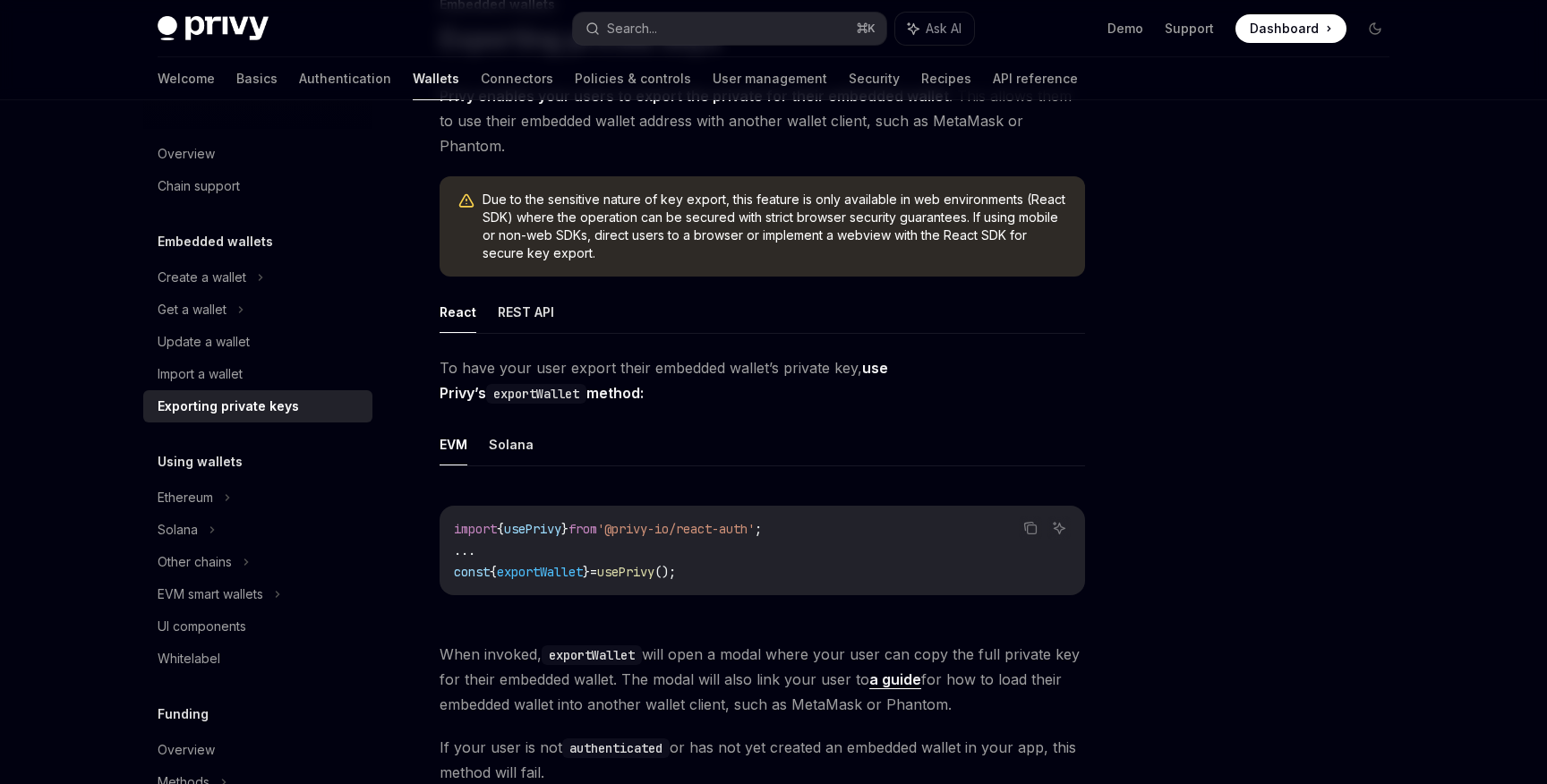 click on "To have your user export their embedded wallet’s private key,  use Privy’s  exportWallet  method: EVM Solana Copy Ask AI import  { usePrivy }  from  '@privy-io/react-auth' ;
...
const  { exportWallet }  =  usePrivy ();
Copy Ask AI import  { usePrivy }  from  '@privy-io/react-auth' ;
...
const  { exportWallet }  =  usePrivy ();
Copy Ask AI import  { useSolanaWallets }  from  '@privy-io/react-auth/solana' ;
...
const  { exportWallet }  =  useSolanaWallets ();
When invoked,  exportWallet  will open a modal where your user can copy the full private key for their embedded wallet. The modal will also link your user to  a guide  for how to load their embedded wallet into another wallet client, such as MetaMask or Phantom. If your user is not  authenticated  or has not yet created an embedded wallet in your app, this method will fail. As an example, you might attach  exportWallet  to an export wallet button in your app: EVM Solana Copy Ask AI import  { usePrivy }  from  '@privy-io/react-auth' ;" at bounding box center [762, 1193] 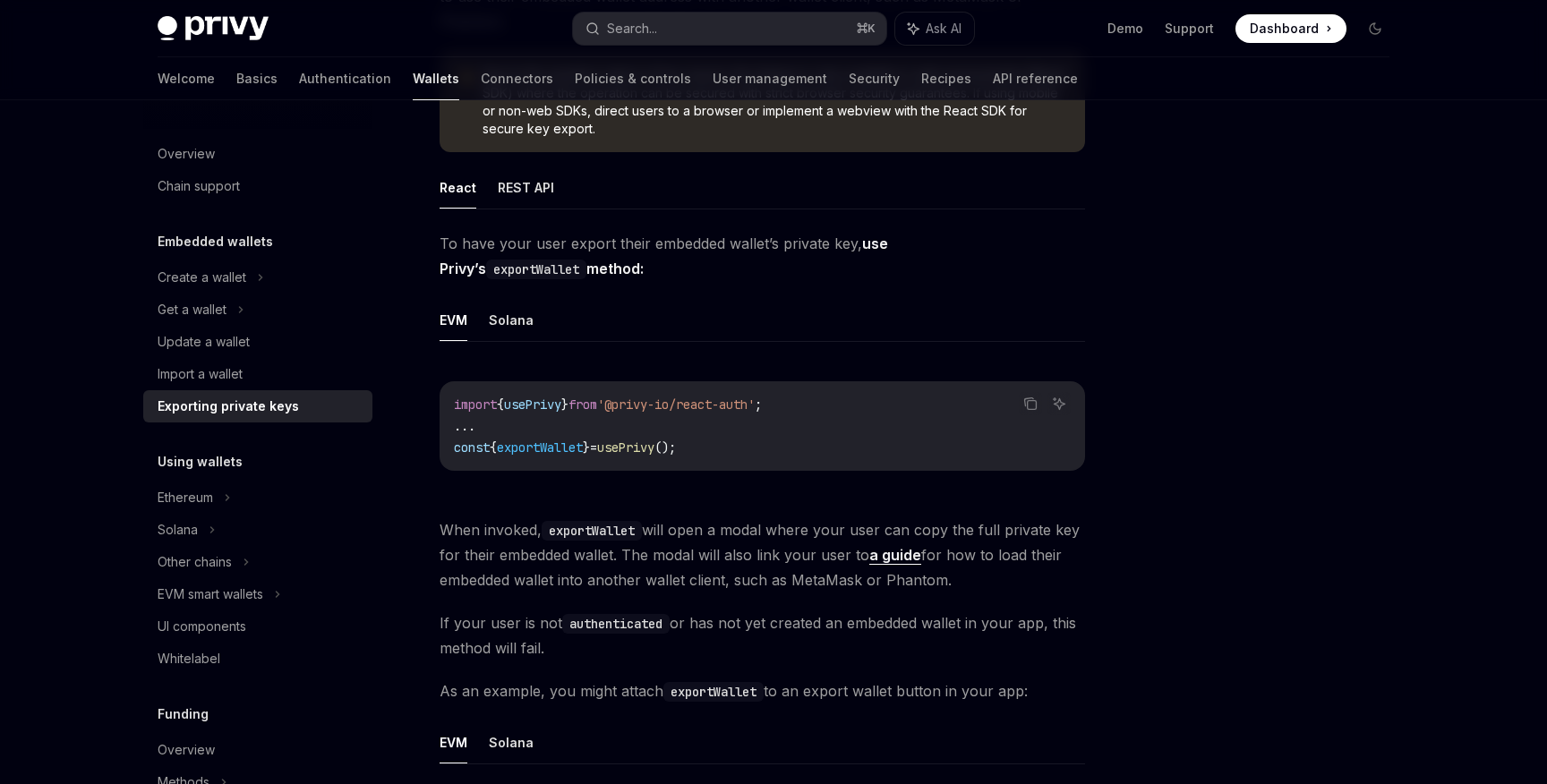 scroll, scrollTop: 269, scrollLeft: 0, axis: vertical 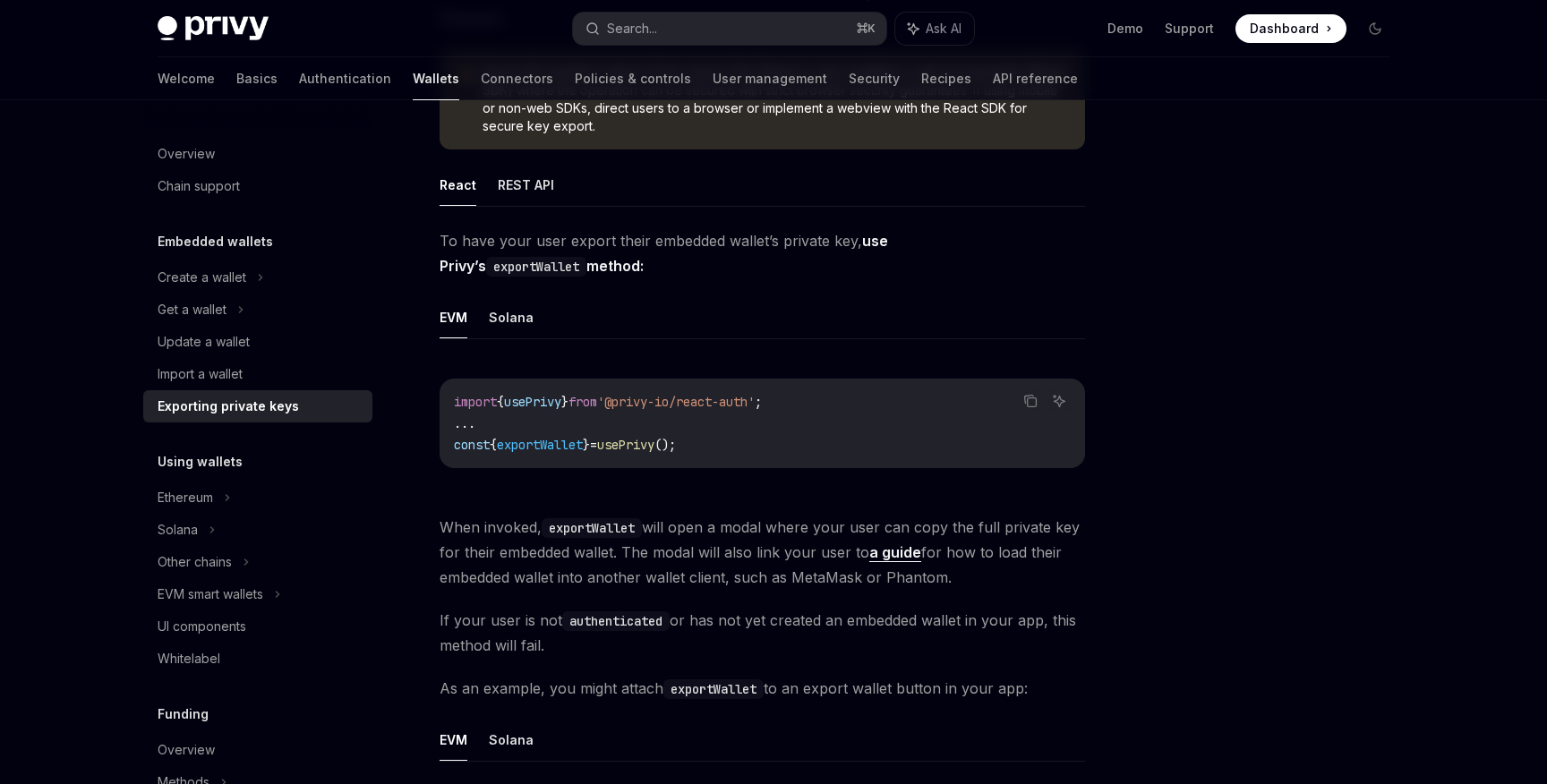 click on "import  { usePrivy }  from  '@privy-io/react-auth' ;
...
const  { exportWallet }  =  usePrivy ();" at bounding box center [762, 423] 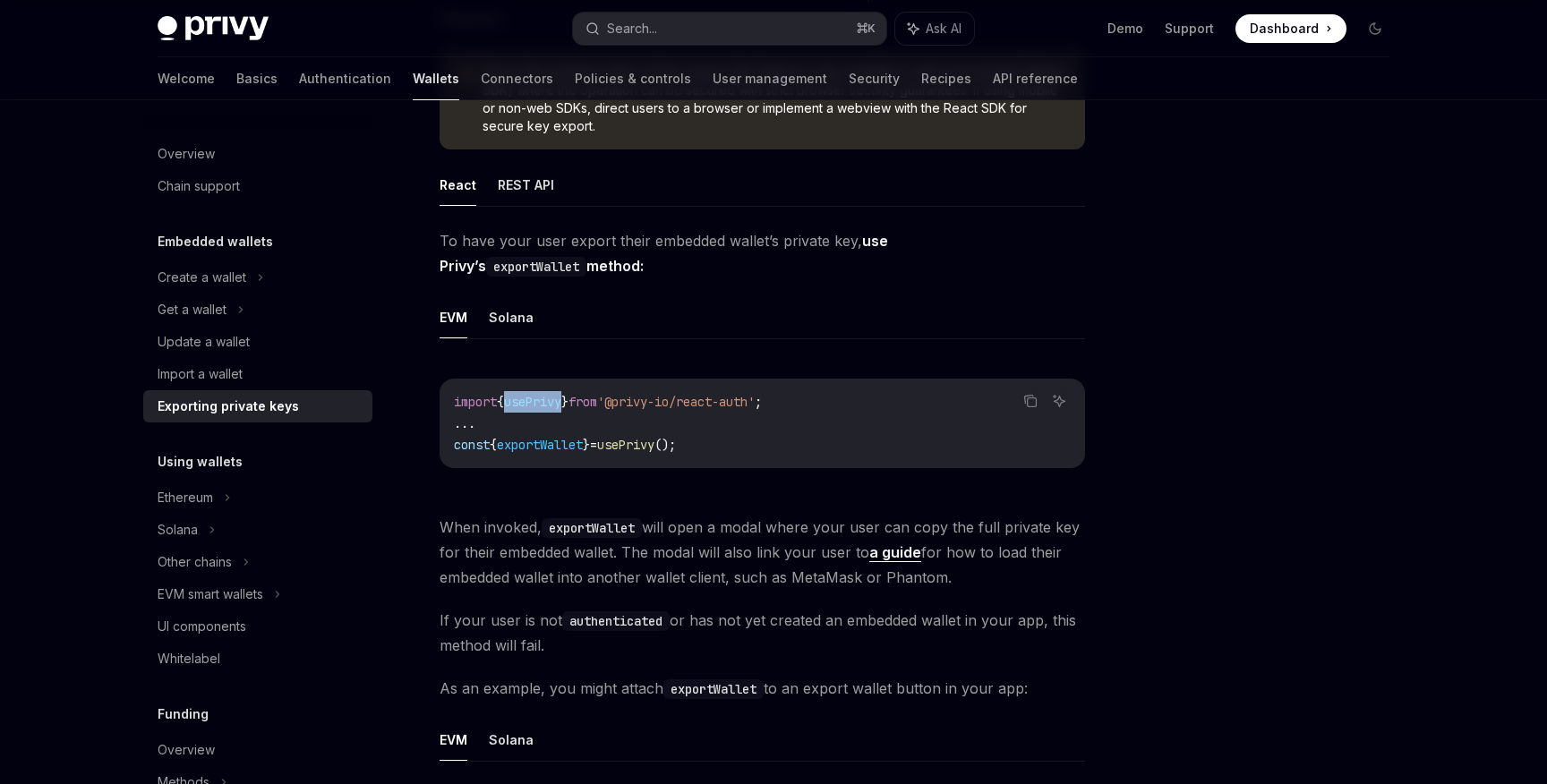 click on "import  { usePrivy }  from  '@privy-io/react-auth' ;
...
const  { exportWallet }  =  usePrivy ();" at bounding box center (762, 423) 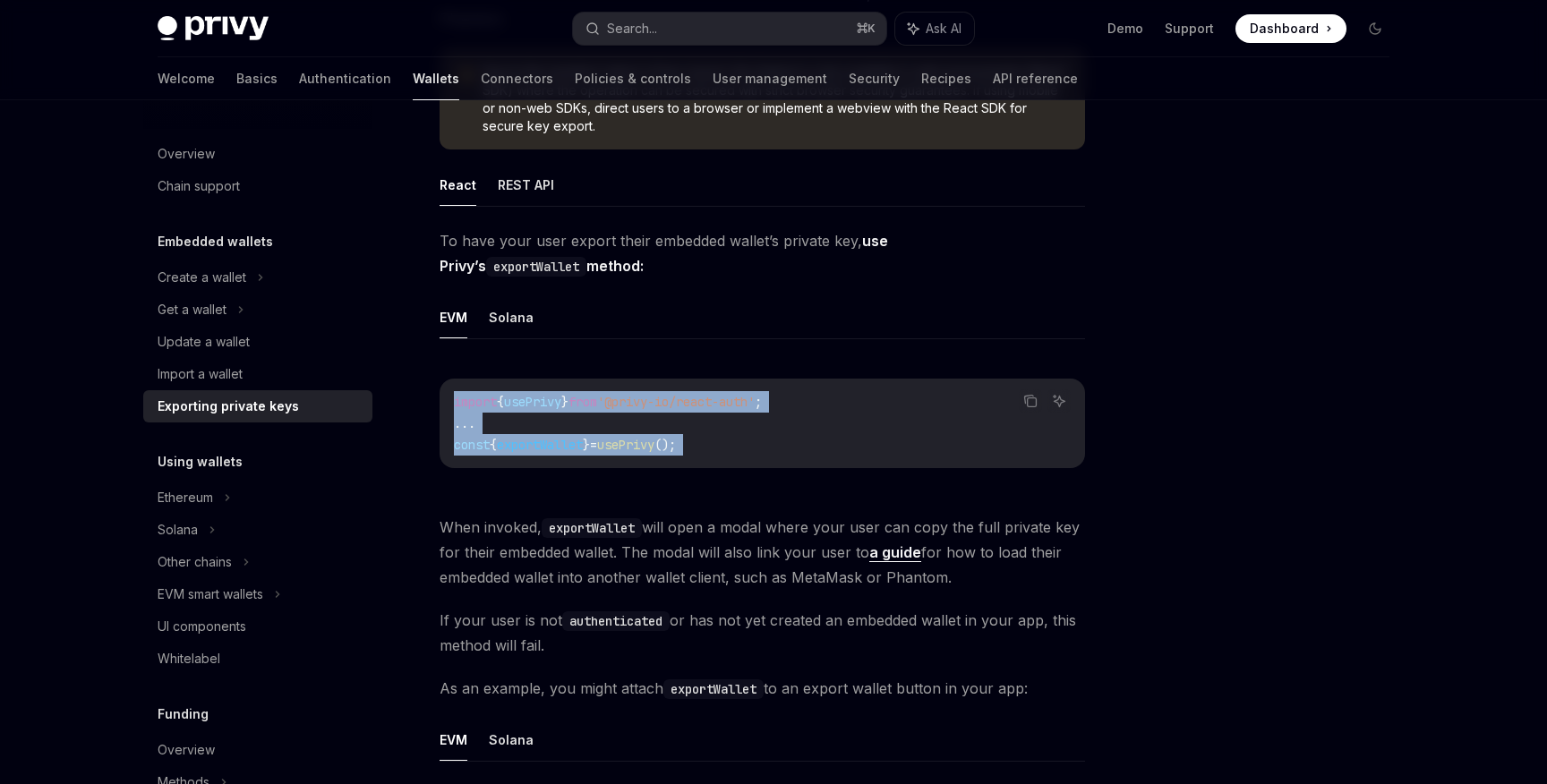 drag, startPoint x: 551, startPoint y: 386, endPoint x: 565, endPoint y: 430, distance: 46.17359 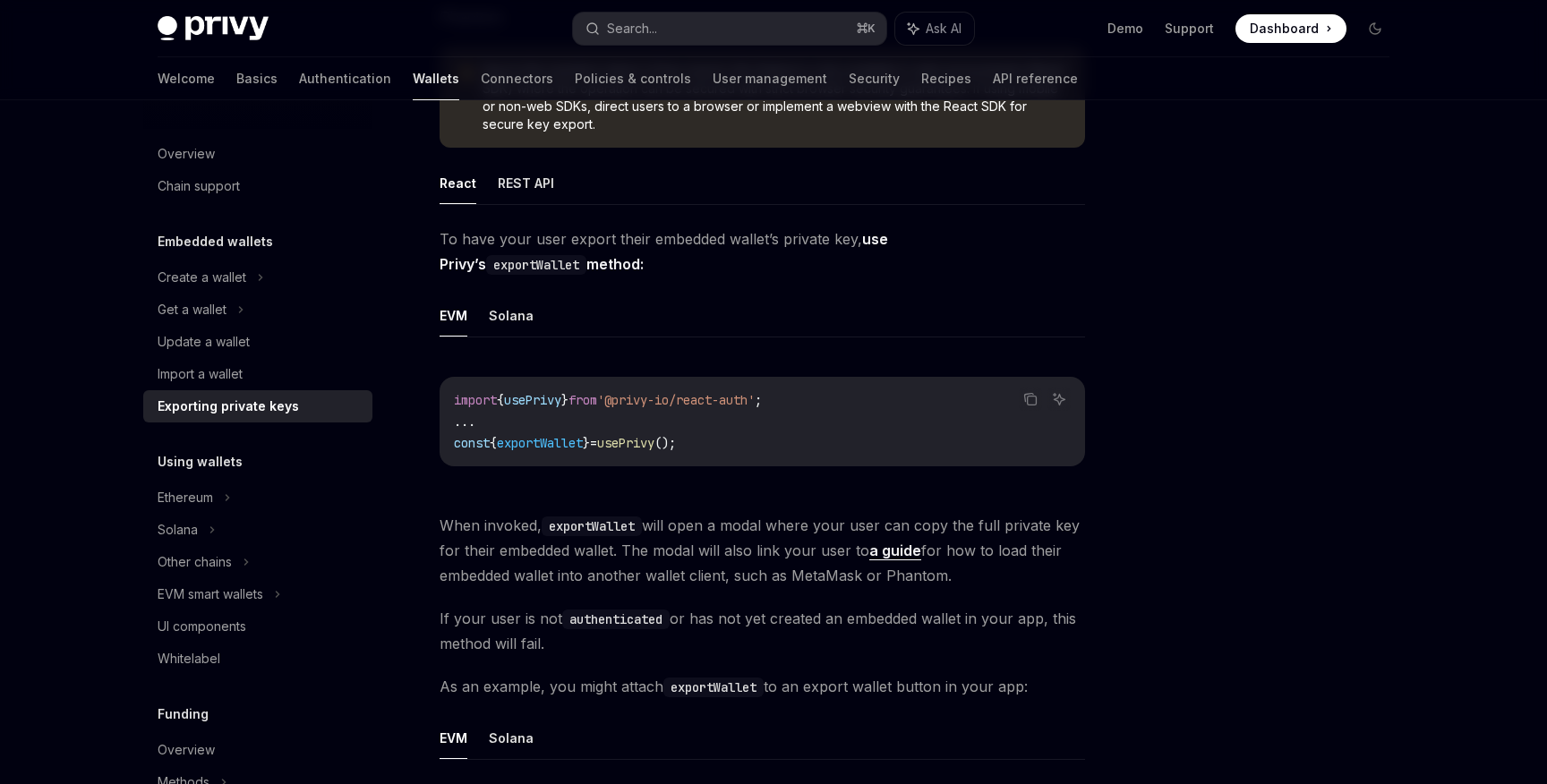 scroll, scrollTop: 158, scrollLeft: 0, axis: vertical 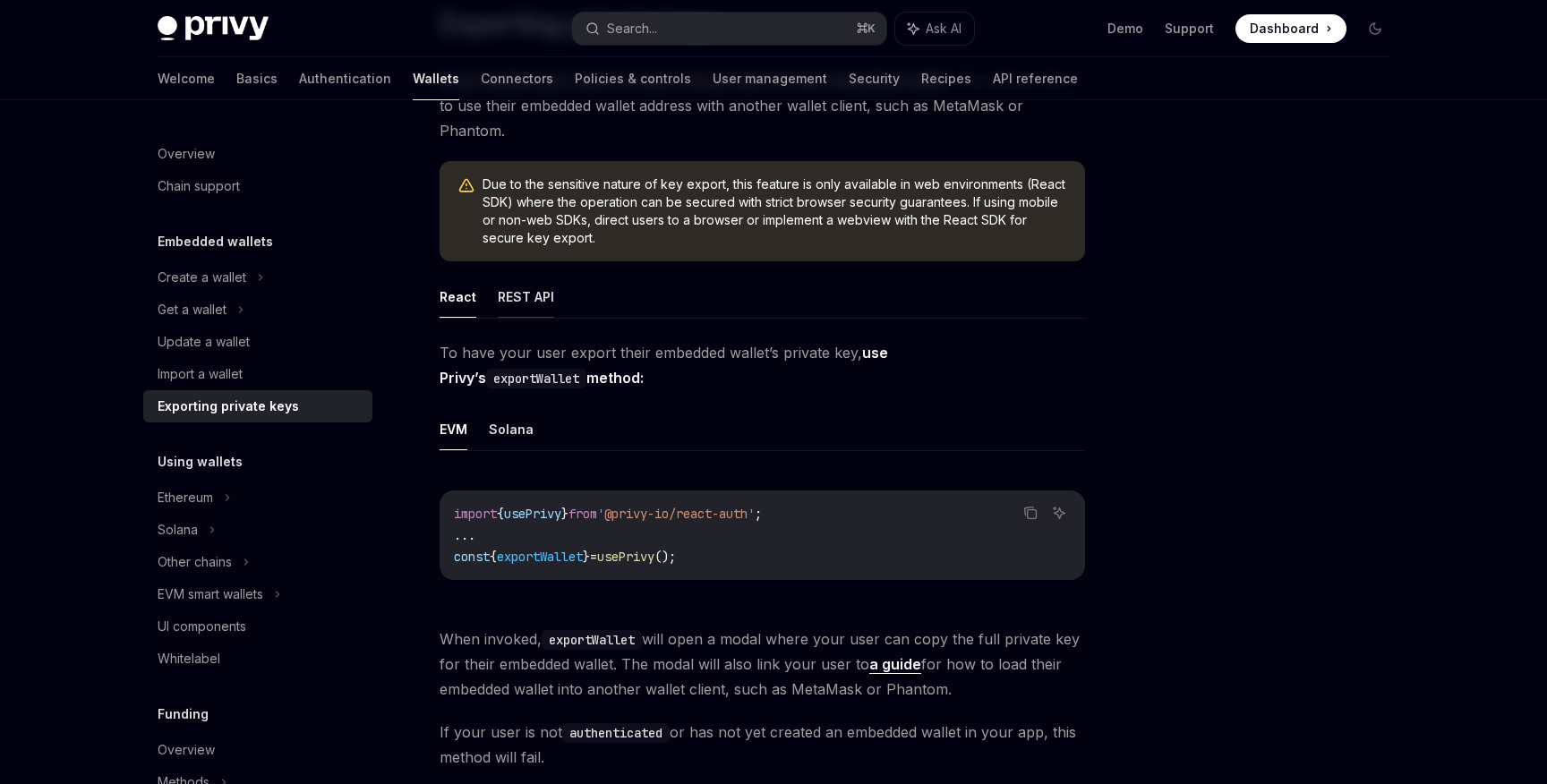 click on "REST API" at bounding box center [526, 296] 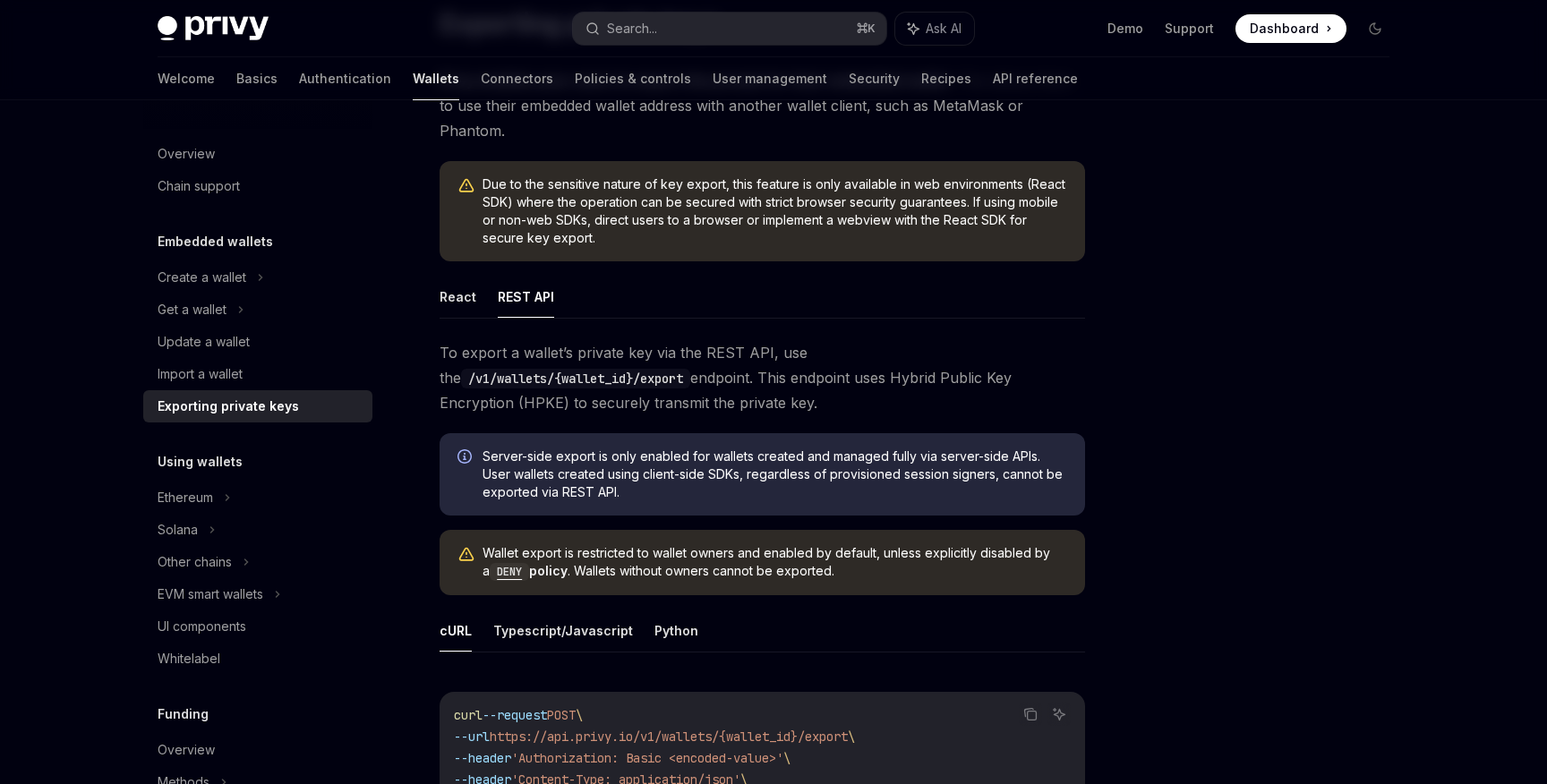 click on "To export a wallet’s private key via the REST API, use the  /v1/wallets/{wallet_id}/export  endpoint. This endpoint uses Hybrid Public Key Encryption (HPKE) to securely transmit the private key." at bounding box center (762, 378) 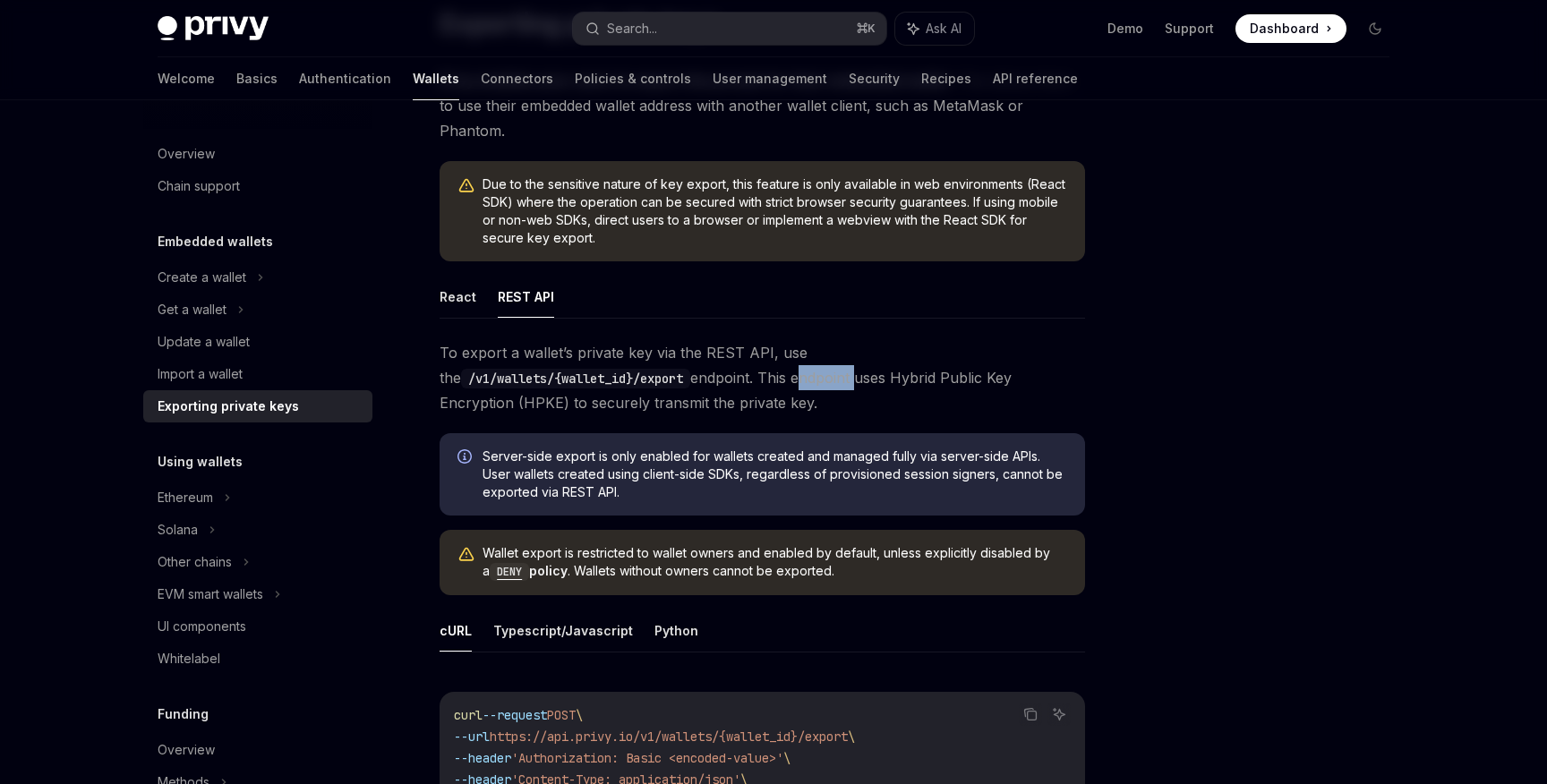 click on "To export a wallet’s private key via the REST API, use the  /v1/wallets/{wallet_id}/export  endpoint. This endpoint uses Hybrid Public Key Encryption (HPKE) to securely transmit the private key." at bounding box center [762, 378] 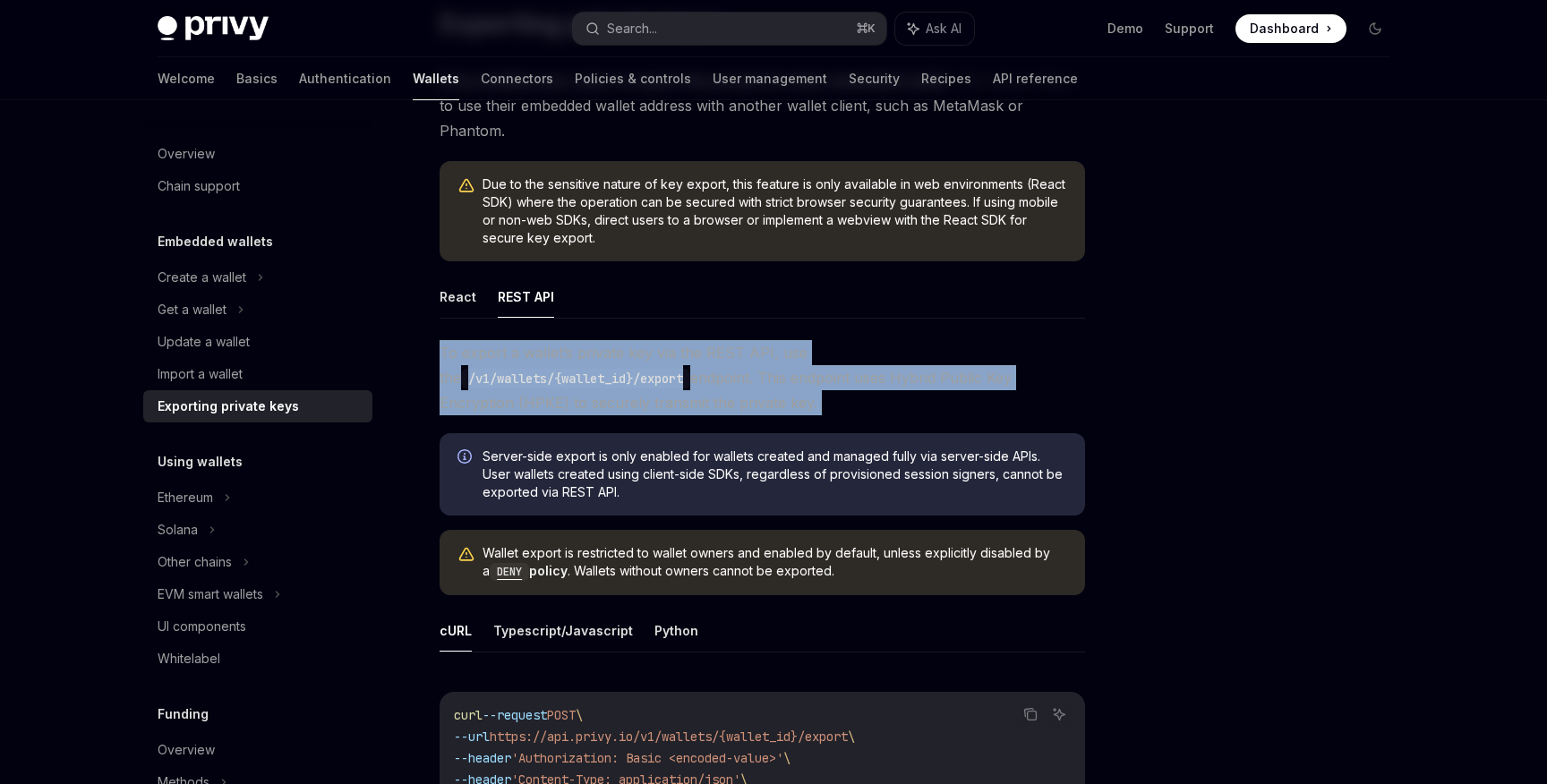 click on "To export a wallet’s private key via the REST API, use the  /v1/wallets/{wallet_id}/export  endpoint. This endpoint uses Hybrid Public Key Encryption (HPKE) to securely transmit the private key." at bounding box center [762, 378] 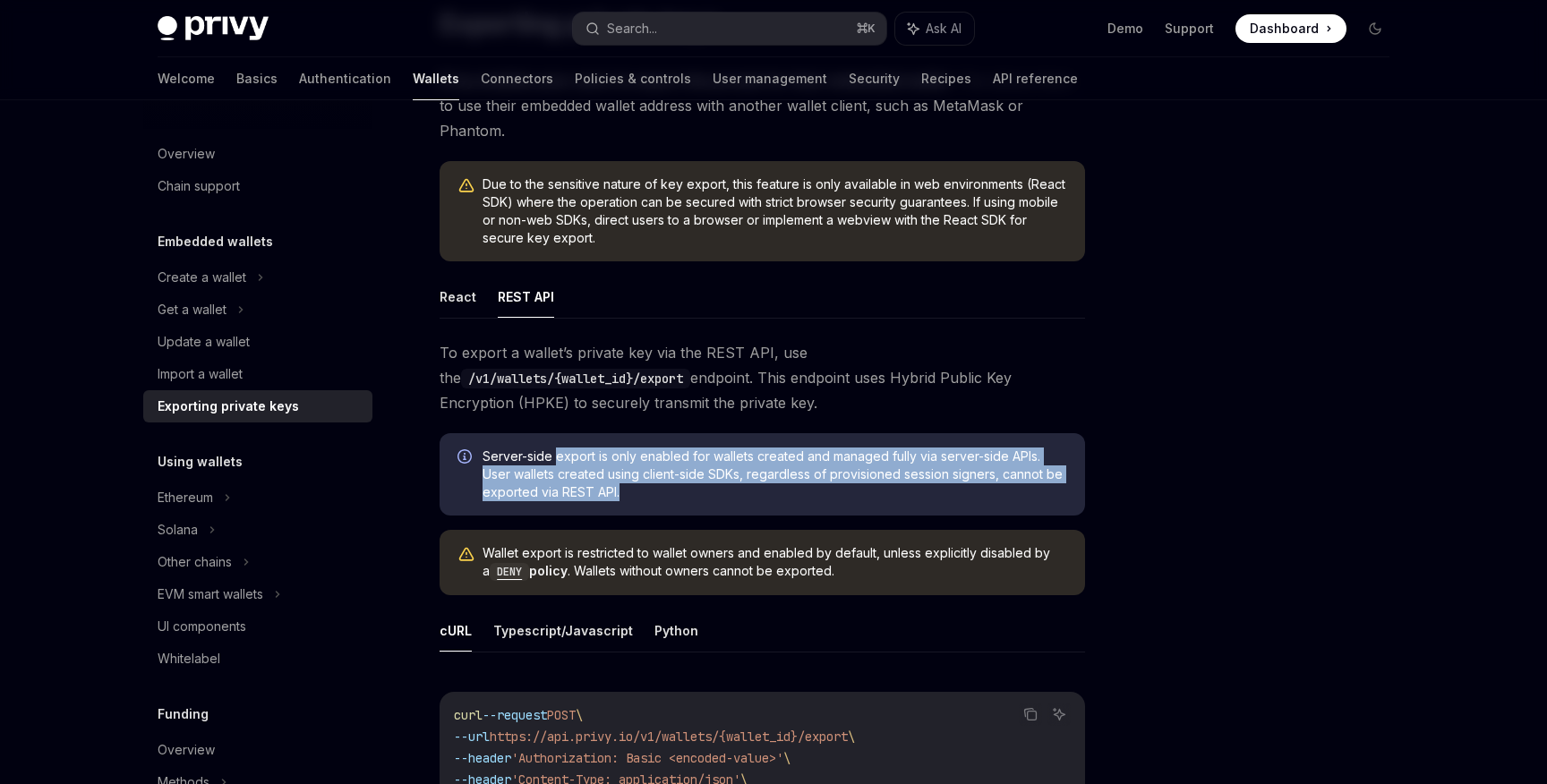 drag, startPoint x: 578, startPoint y: 434, endPoint x: 647, endPoint y: 464, distance: 75.23962 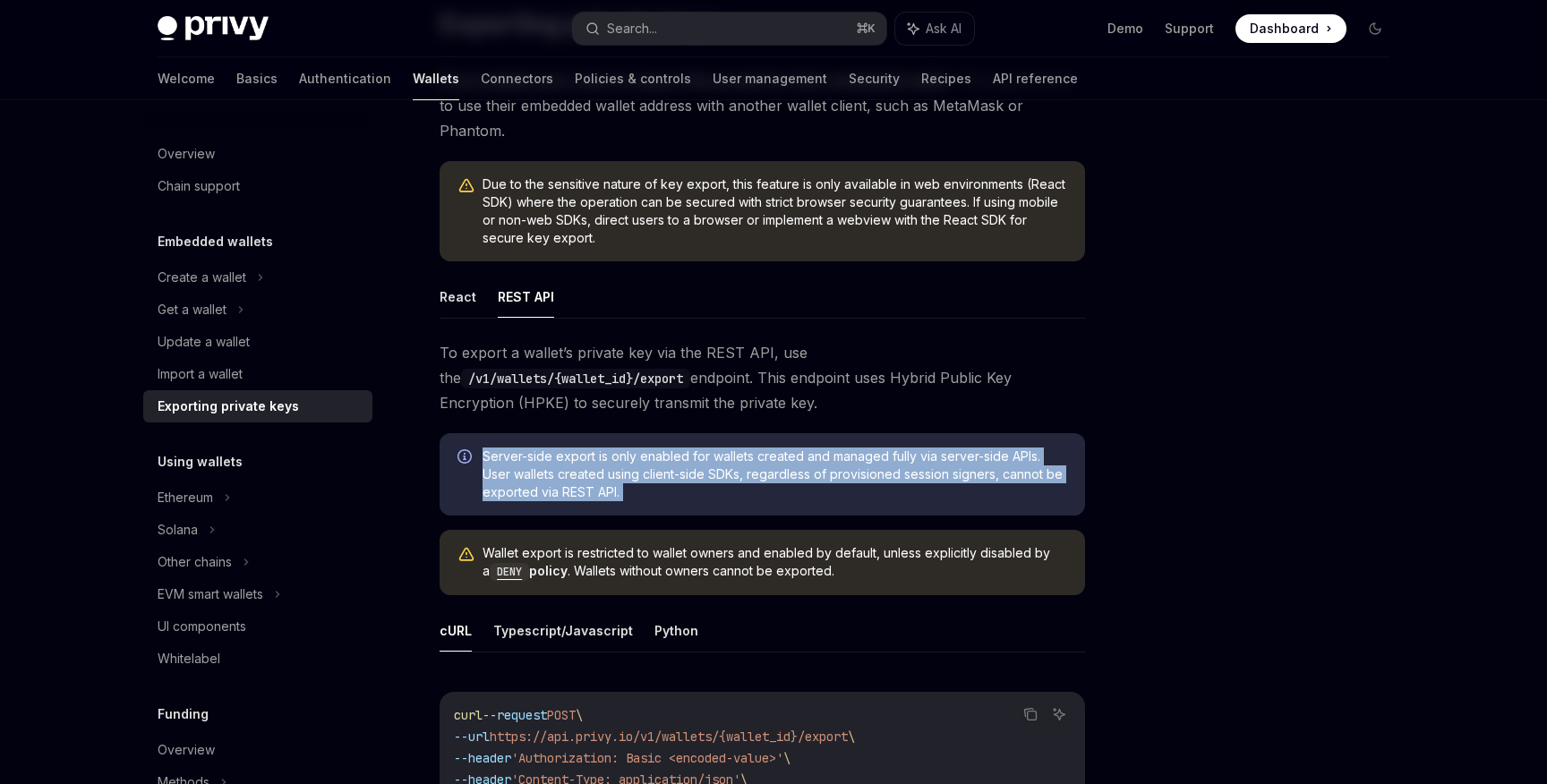 drag, startPoint x: 647, startPoint y: 464, endPoint x: 616, endPoint y: 407, distance: 64.88451 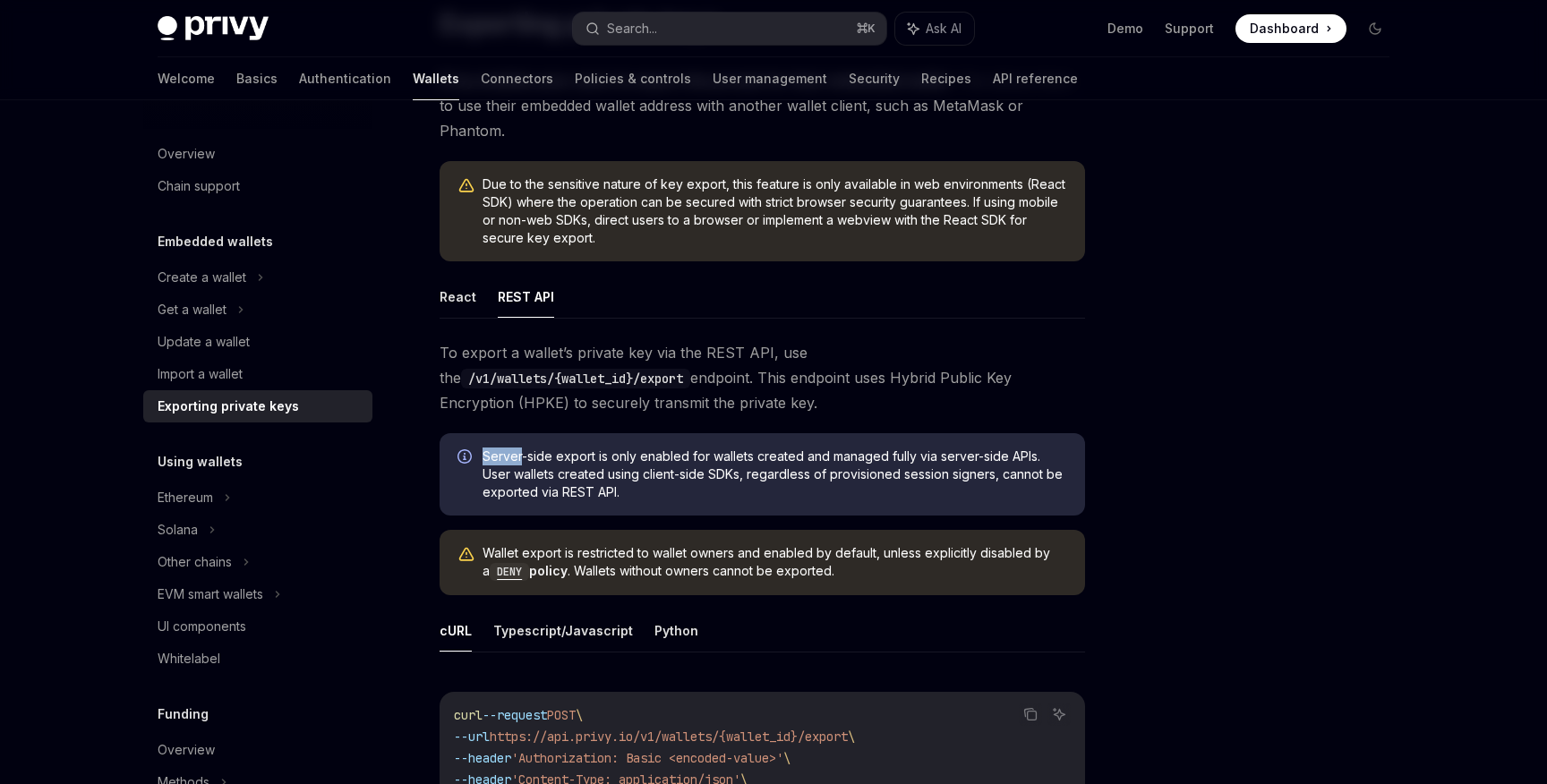 click on "Server-side export is only enabled for wallets created and managed fully via server-side APIs.
User wallets created using client-side SDKs, regardless of provisioned session signers, cannot be
exported via REST API." at bounding box center (762, 474) 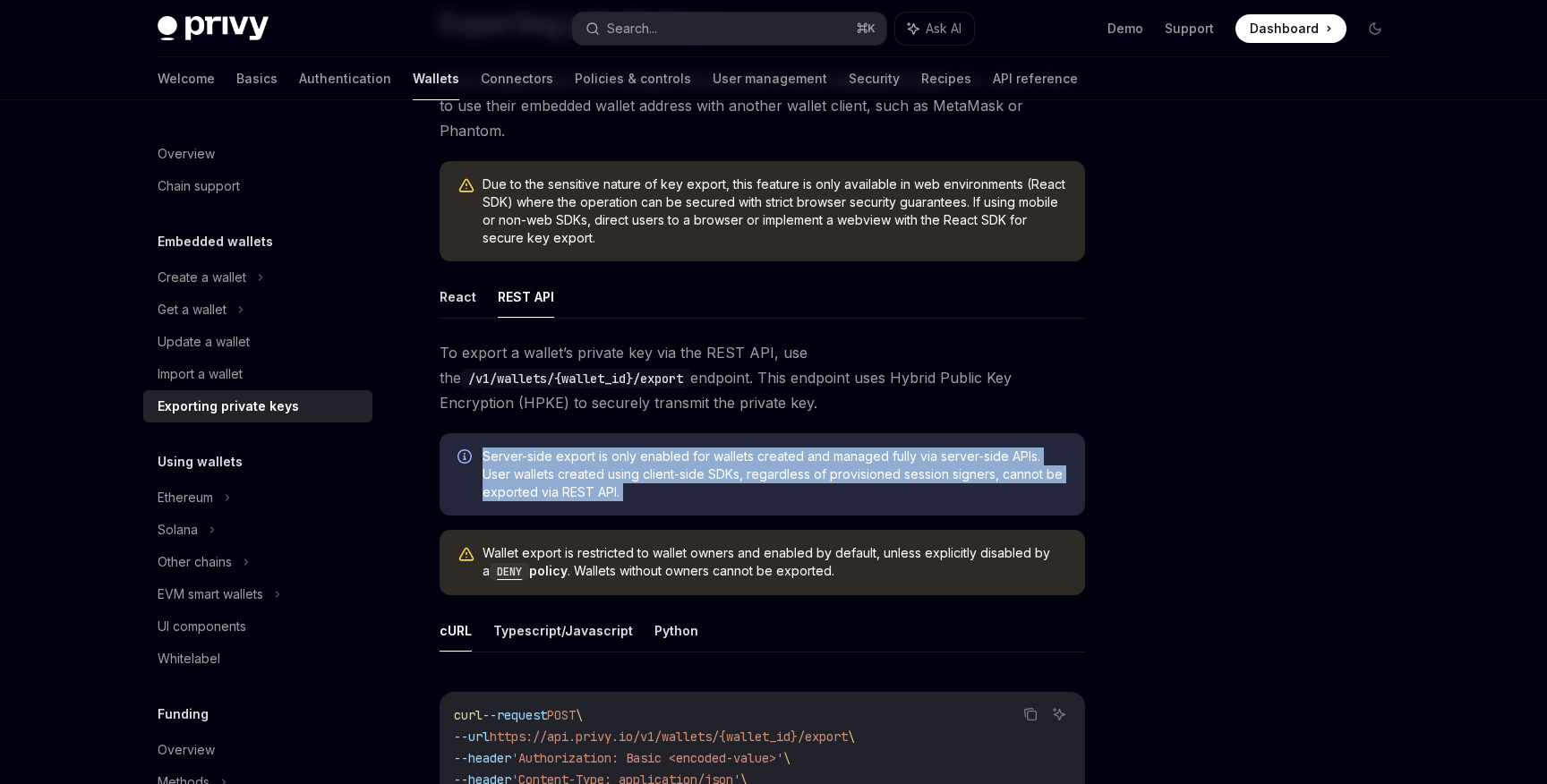 drag, startPoint x: 626, startPoint y: 418, endPoint x: 649, endPoint y: 470, distance: 56.859476 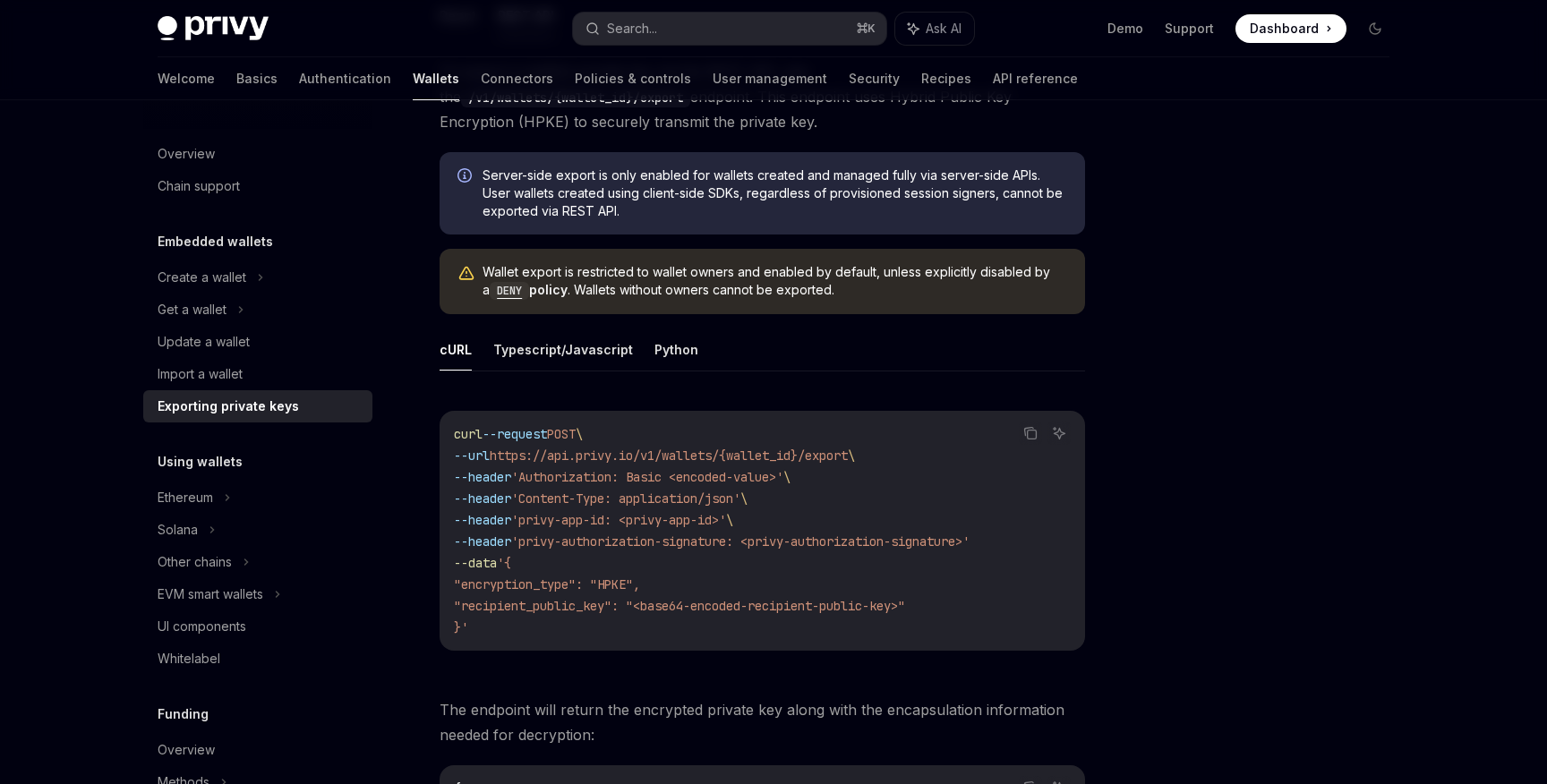 scroll, scrollTop: 439, scrollLeft: 0, axis: vertical 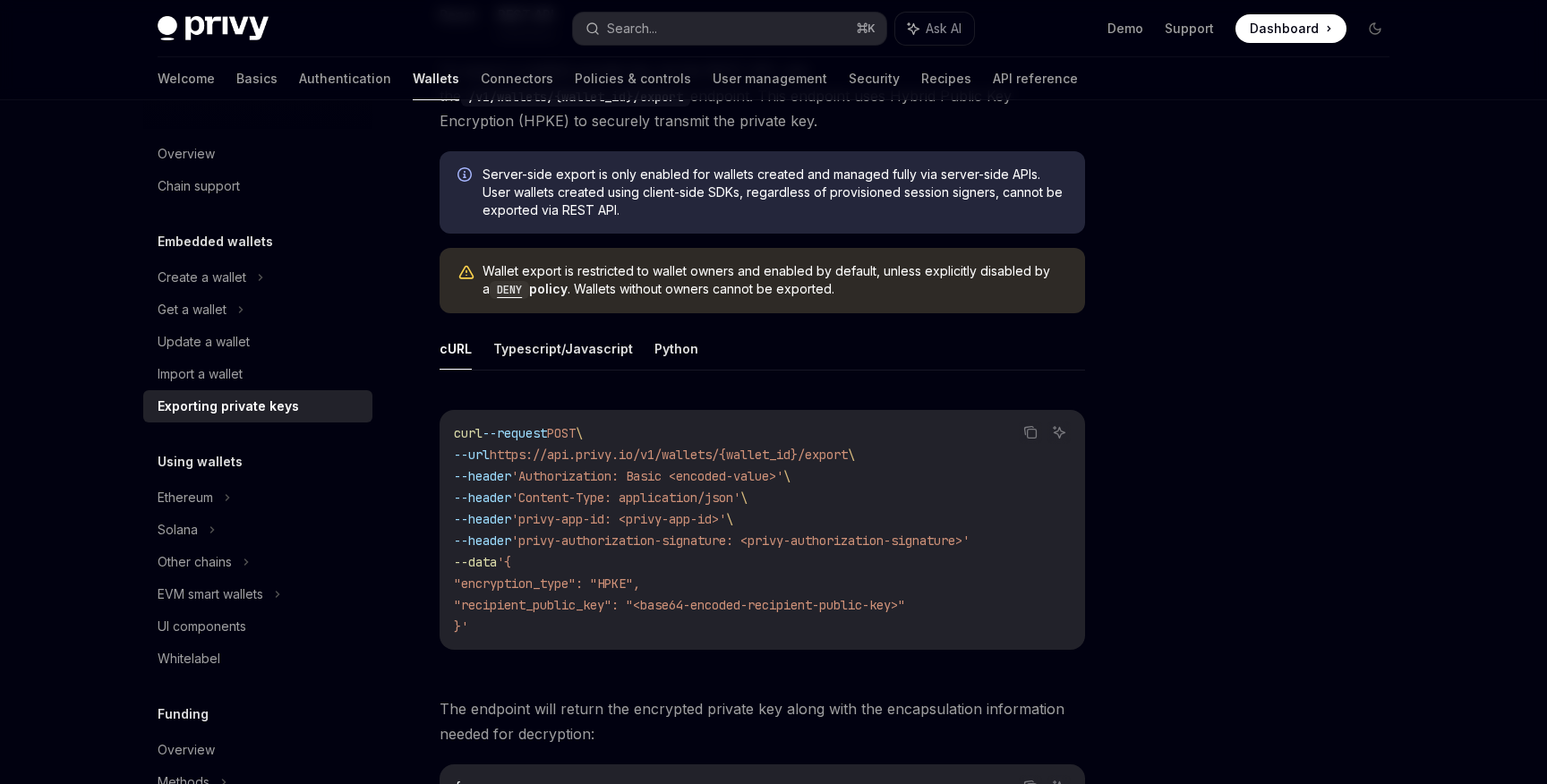 drag, startPoint x: 541, startPoint y: 389, endPoint x: 611, endPoint y: 618, distance: 239.45981 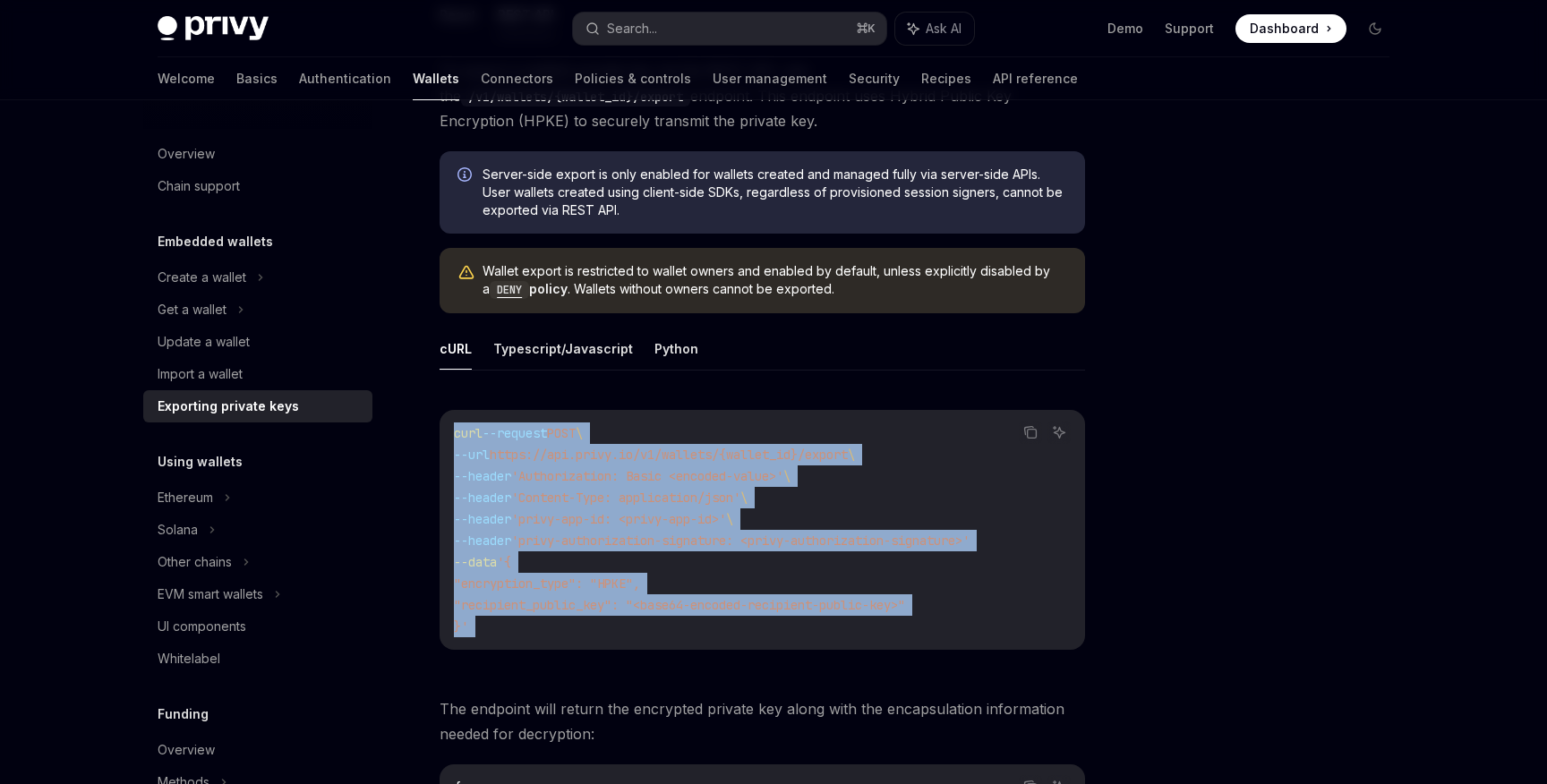 drag, startPoint x: 611, startPoint y: 618, endPoint x: 551, endPoint y: 384, distance: 241.5699 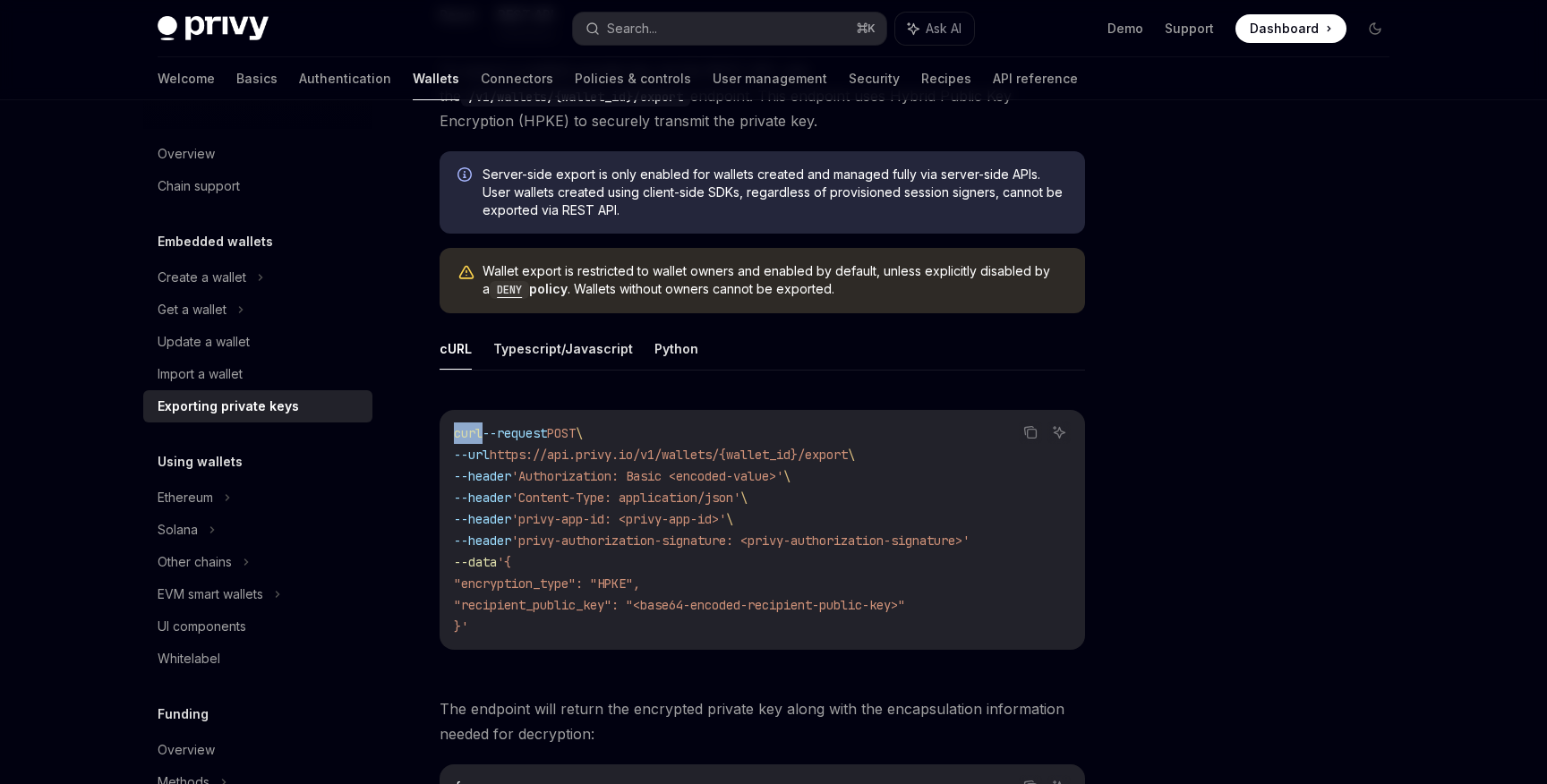 click on "curl  --request  POST  \
--url  https://api.privy.io/v1/wallets/{wallet_id}/export  \
--header  'Authorization: Basic <encoded-value>'  \
--header  'Content-Type: application/json'  \
--header  'privy-app-id: <privy-app-id>'  \
--header  'privy-authorization-signature: <privy-authorization-signature>'
--data  '{
"encryption_type": "HPKE",
"recipient_public_key": "<base64-encoded-recipient-public-key>"
}'" at bounding box center [762, 530] 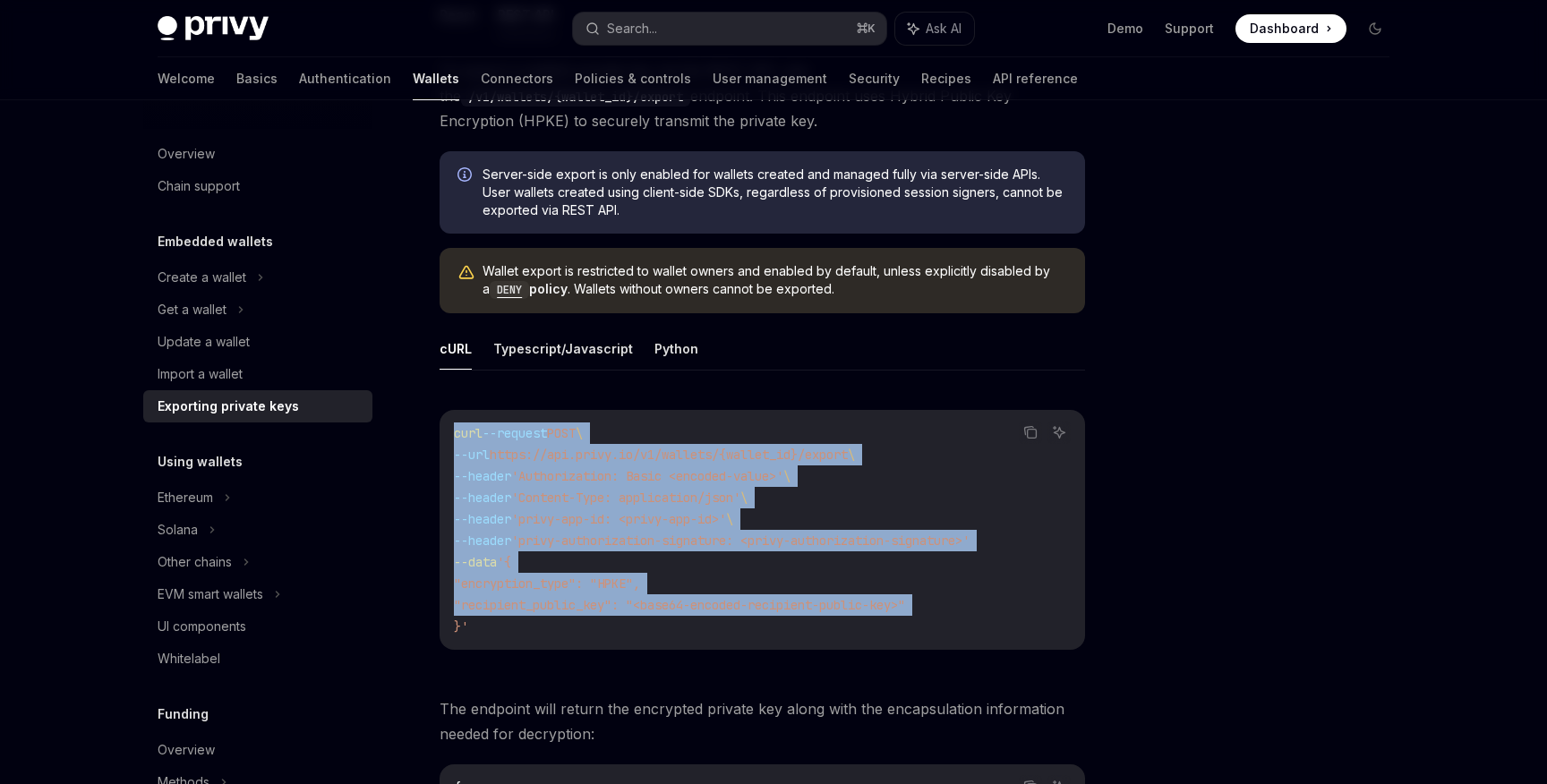 drag, startPoint x: 551, startPoint y: 384, endPoint x: 586, endPoint y: 573, distance: 192.21342 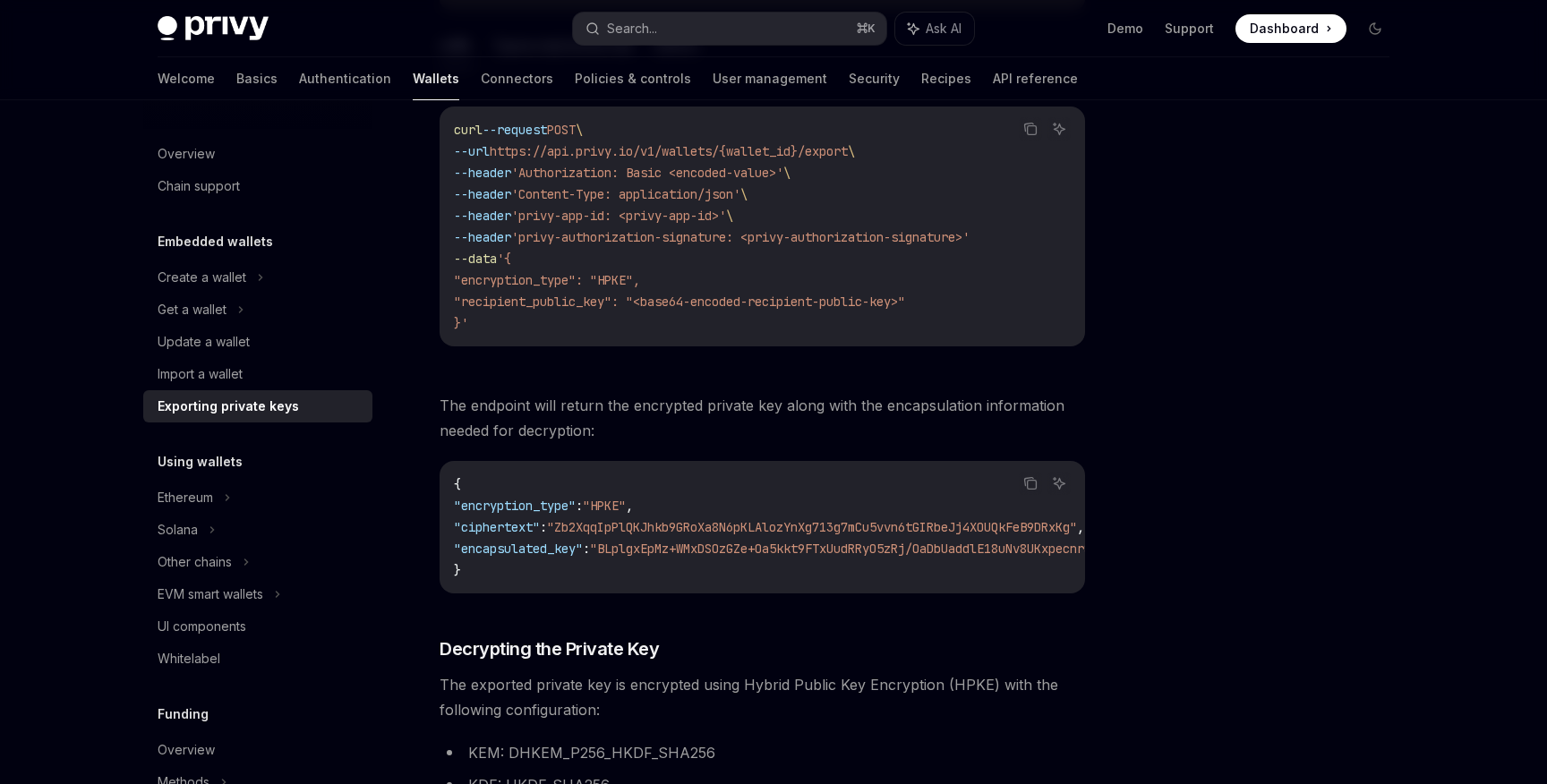 scroll, scrollTop: 744, scrollLeft: 0, axis: vertical 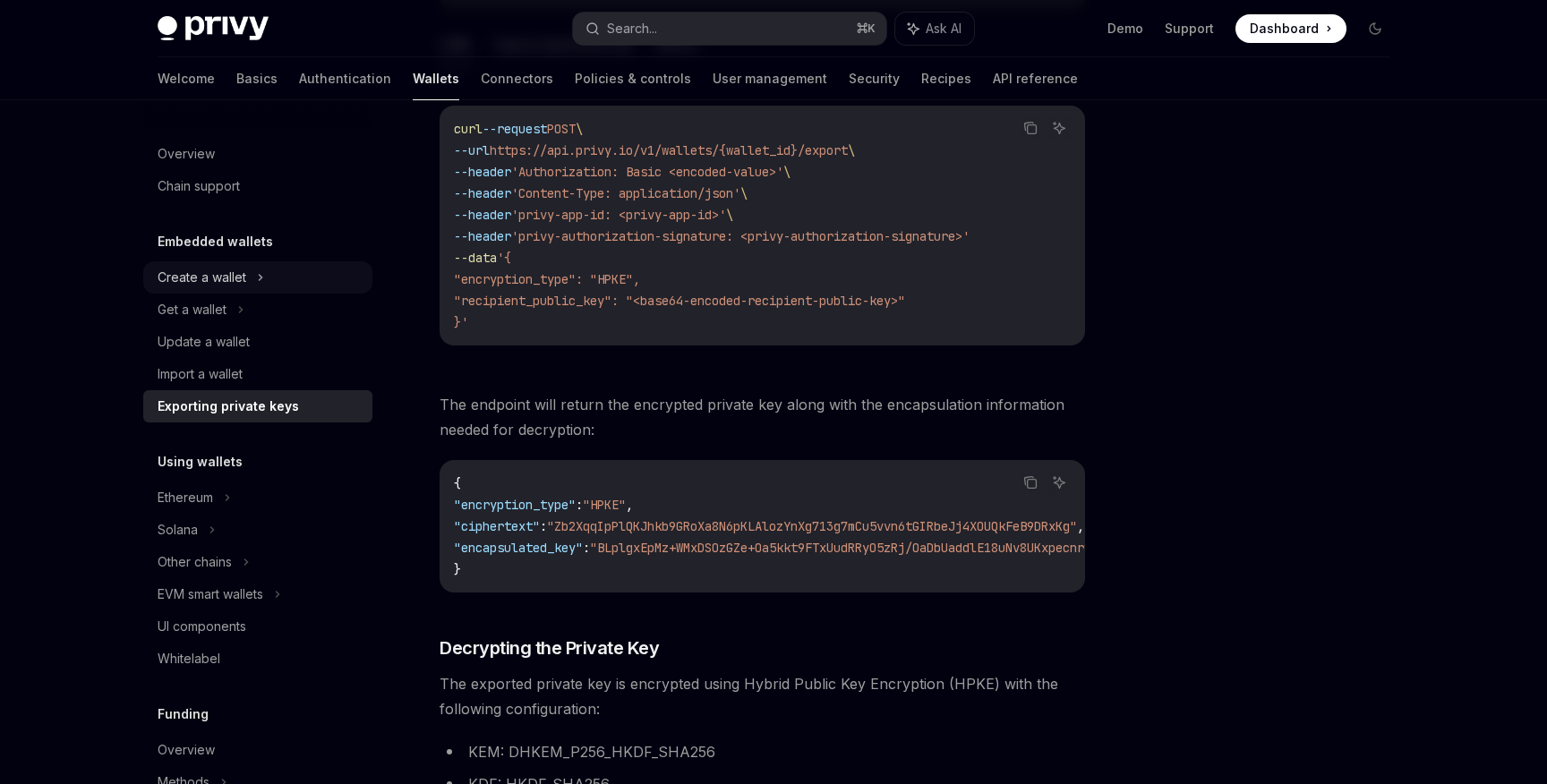 click on "Create a wallet" at bounding box center [201, 277] 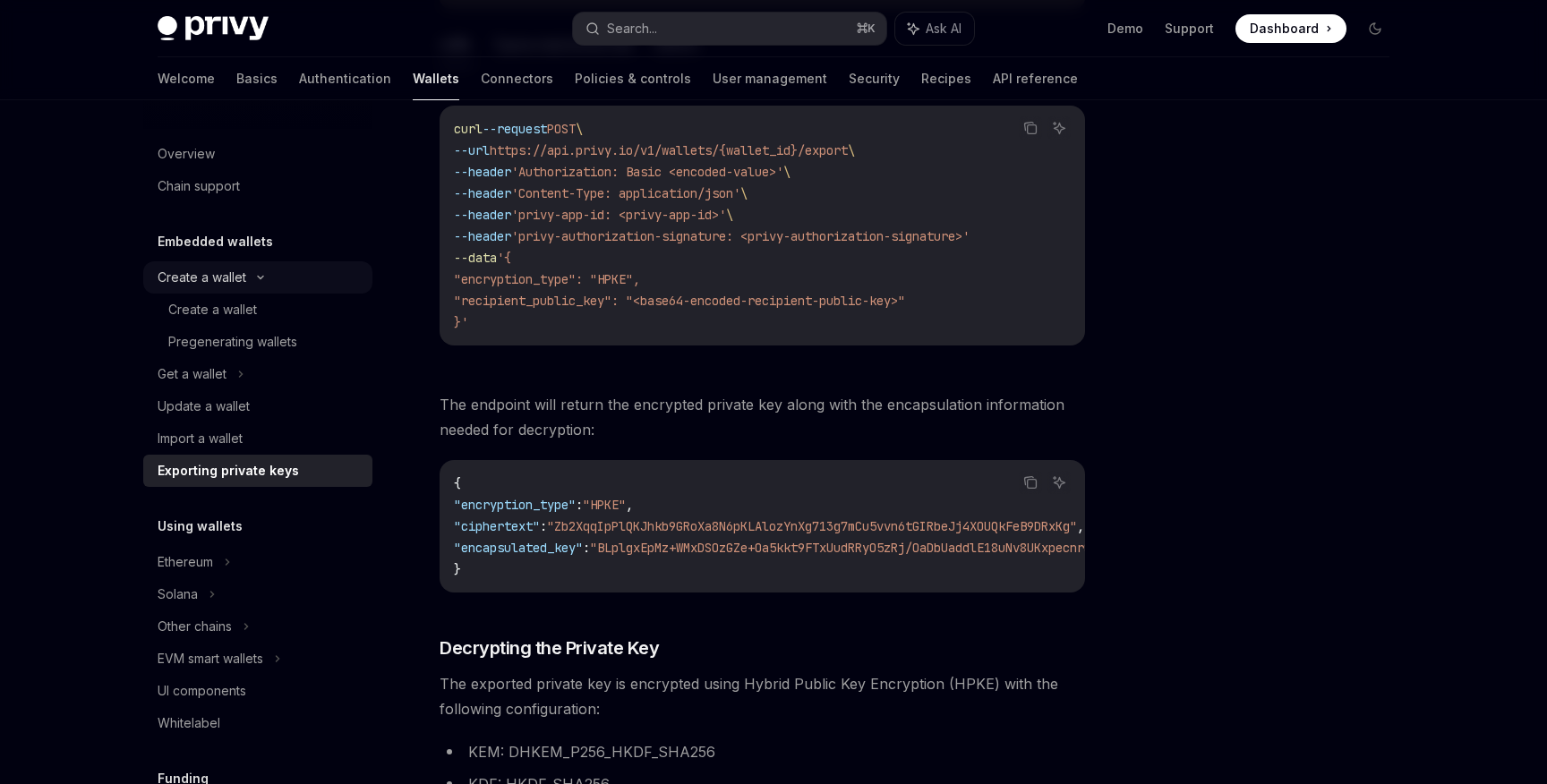 scroll, scrollTop: 0, scrollLeft: 0, axis: both 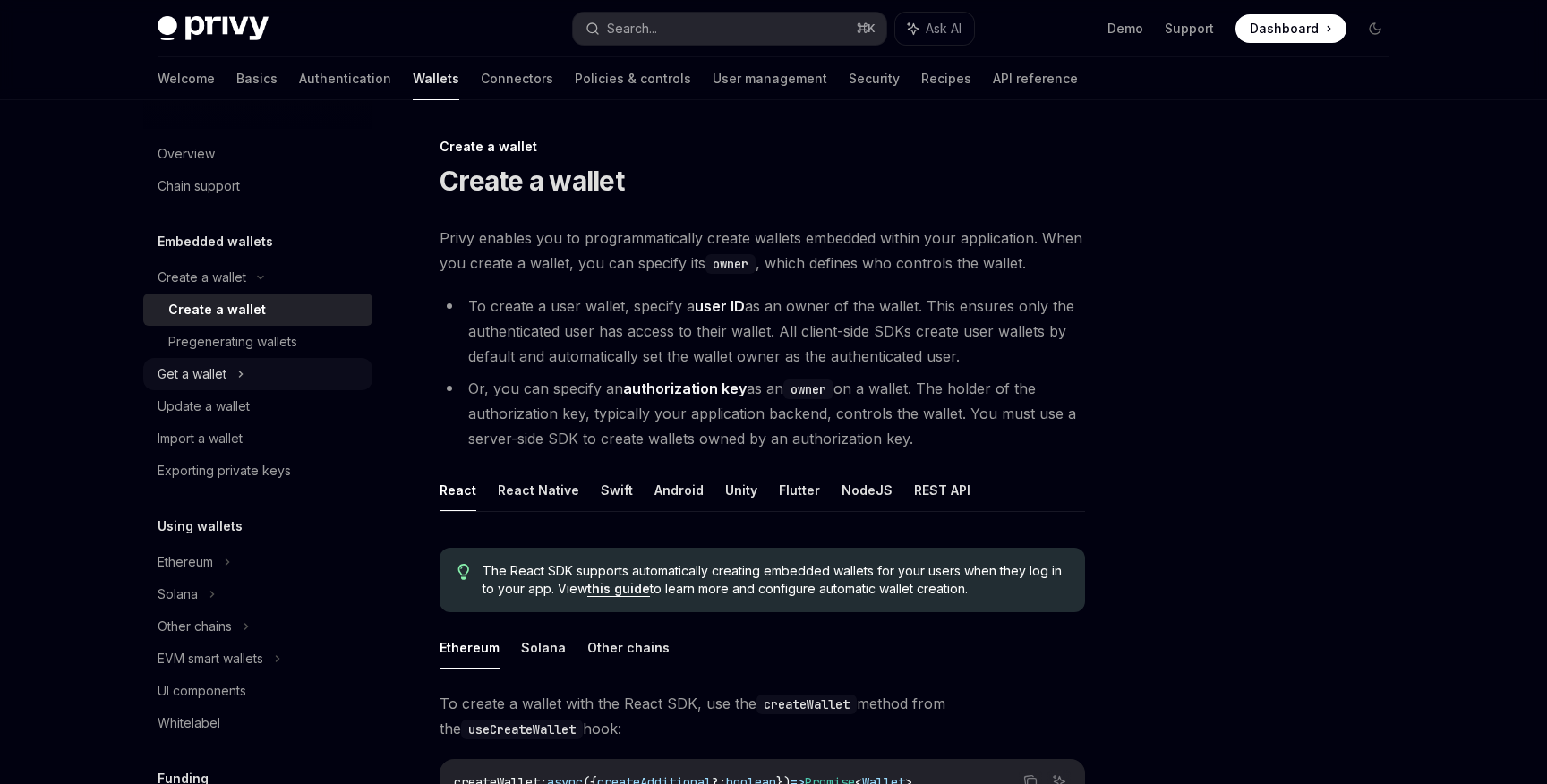 click on "Get a wallet" at bounding box center (258, 374) 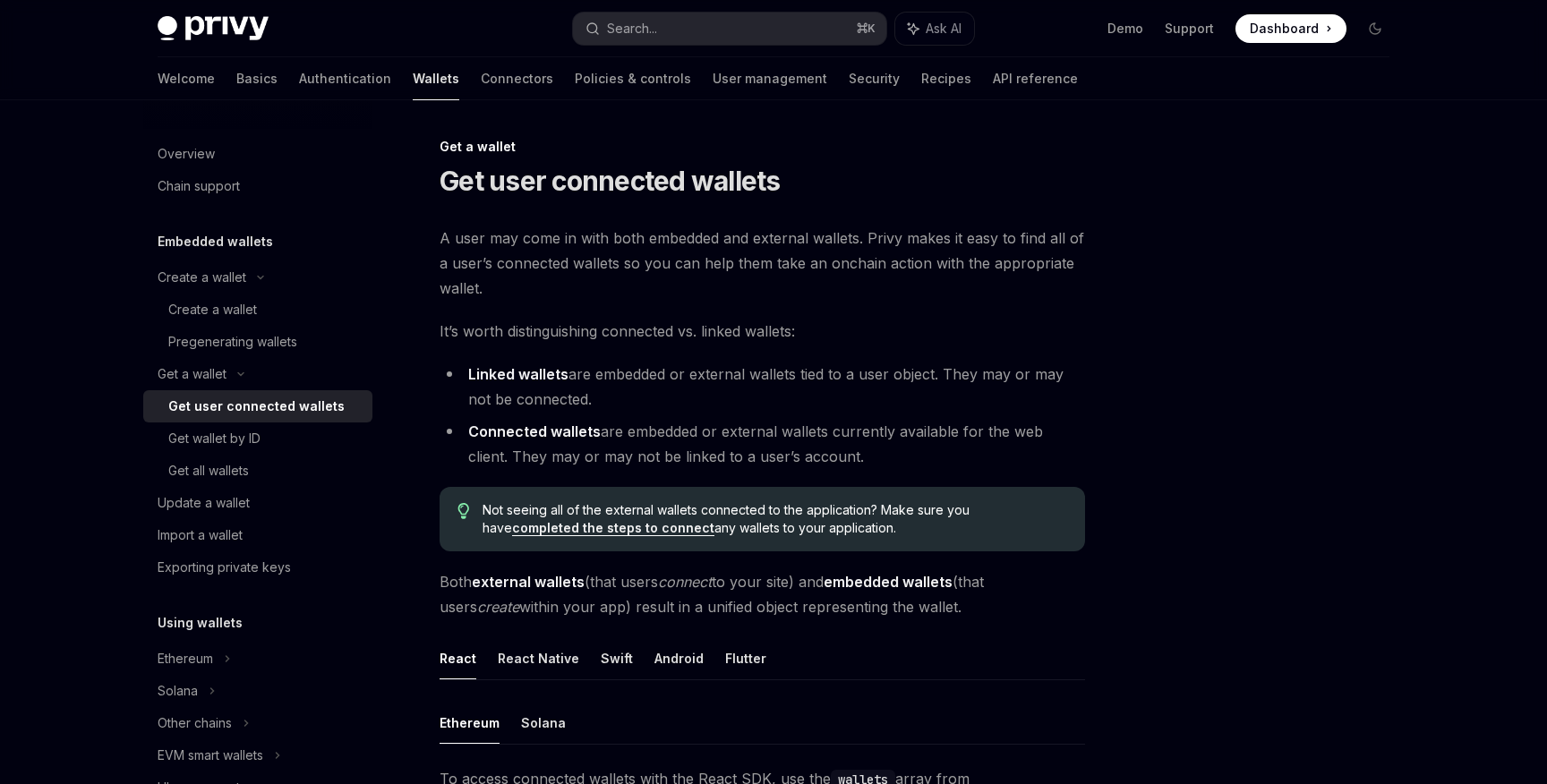click on "A user may come in with both embedded and external wallets. Privy makes it easy to find all of a user’s connected wallets so you can help them take an onchain action with the appropriate wallet." at bounding box center [762, 263] 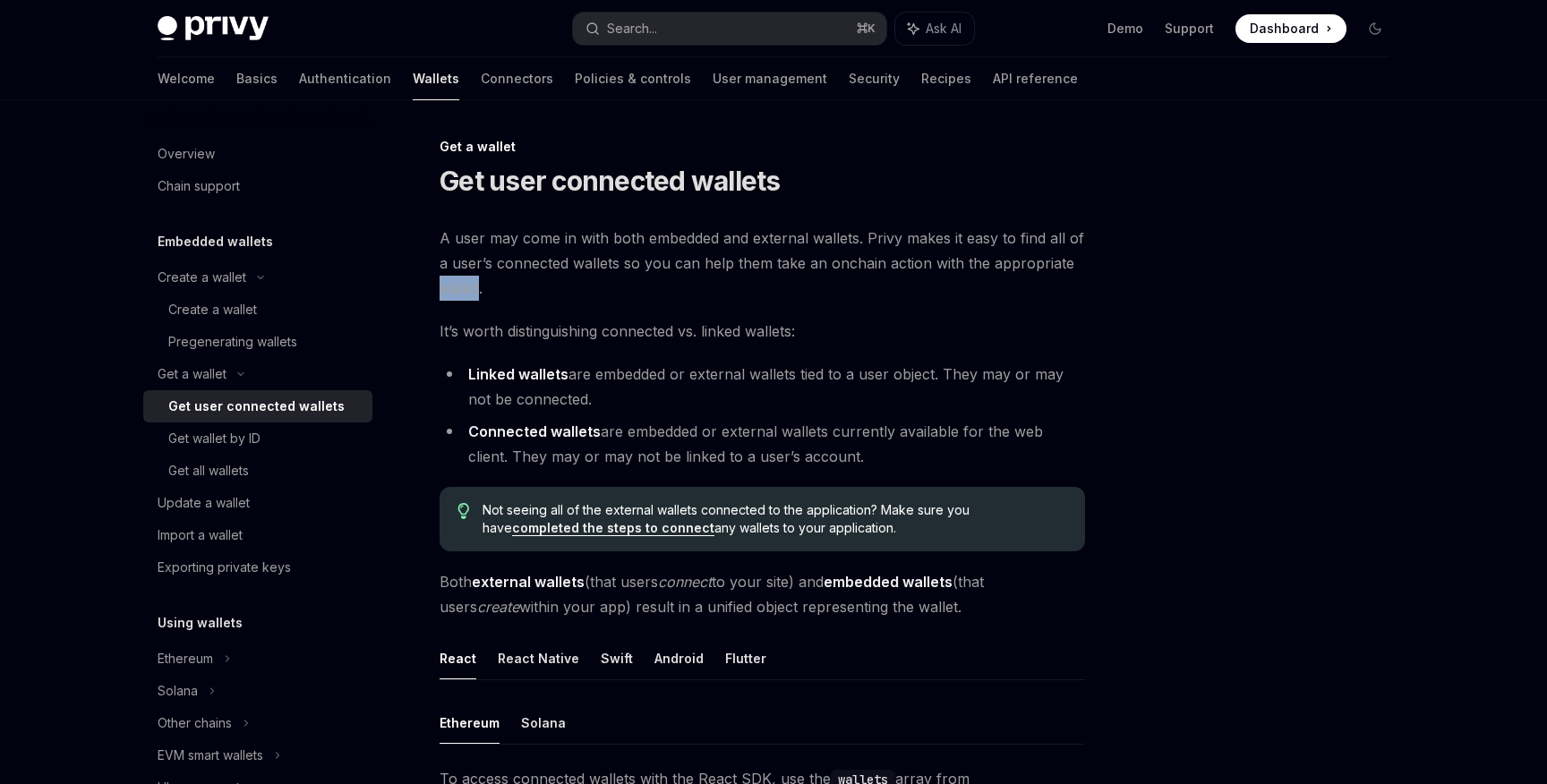 click on "A user may come in with both embedded and external wallets. Privy makes it easy to find all of a user’s connected wallets so you can help them take an onchain action with the appropriate wallet." at bounding box center (762, 263) 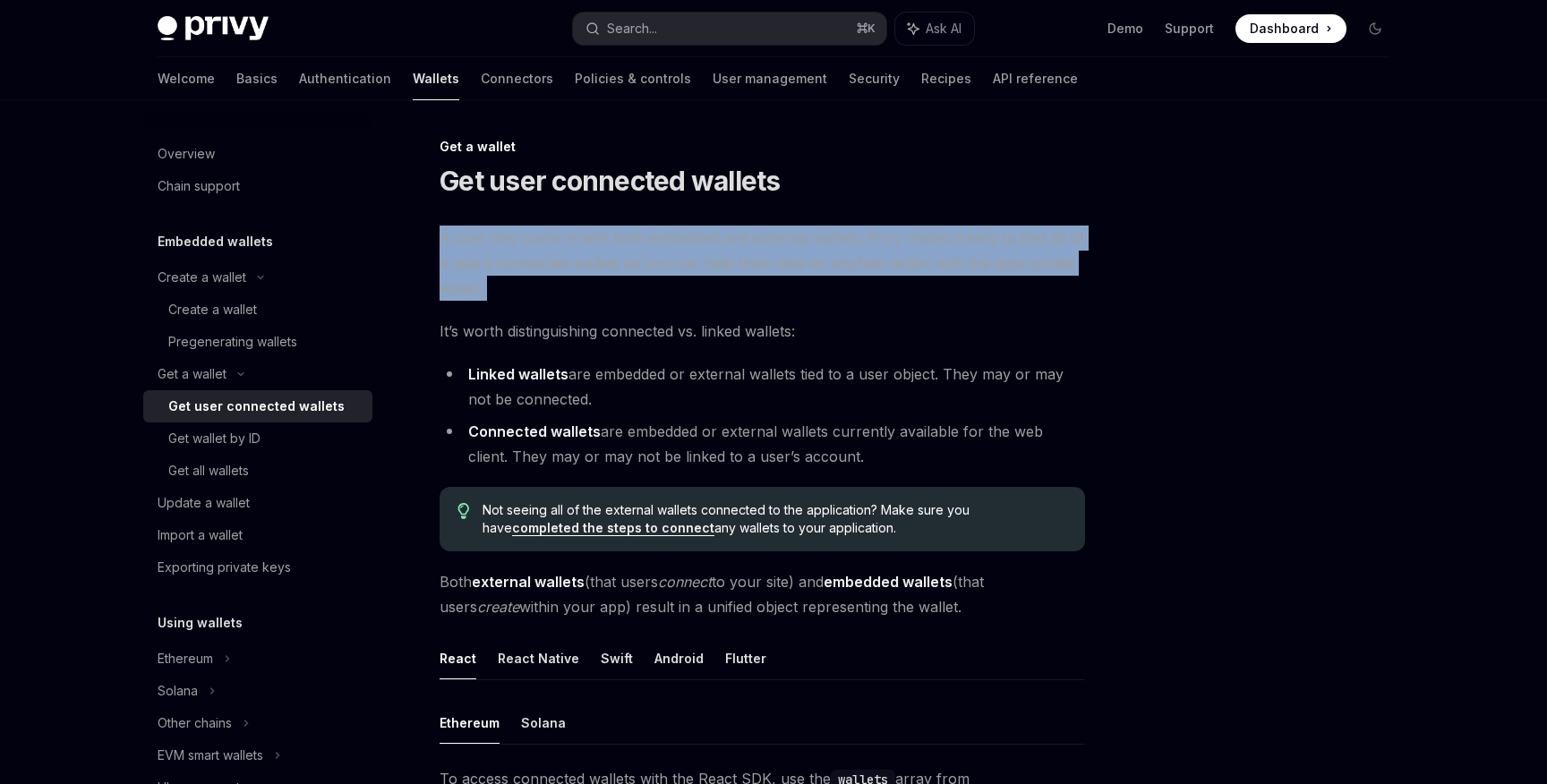 click on "A user may come in with both embedded and external wallets. Privy makes it easy to find all of a user’s connected wallets so you can help them take an onchain action with the appropriate wallet." at bounding box center (762, 263) 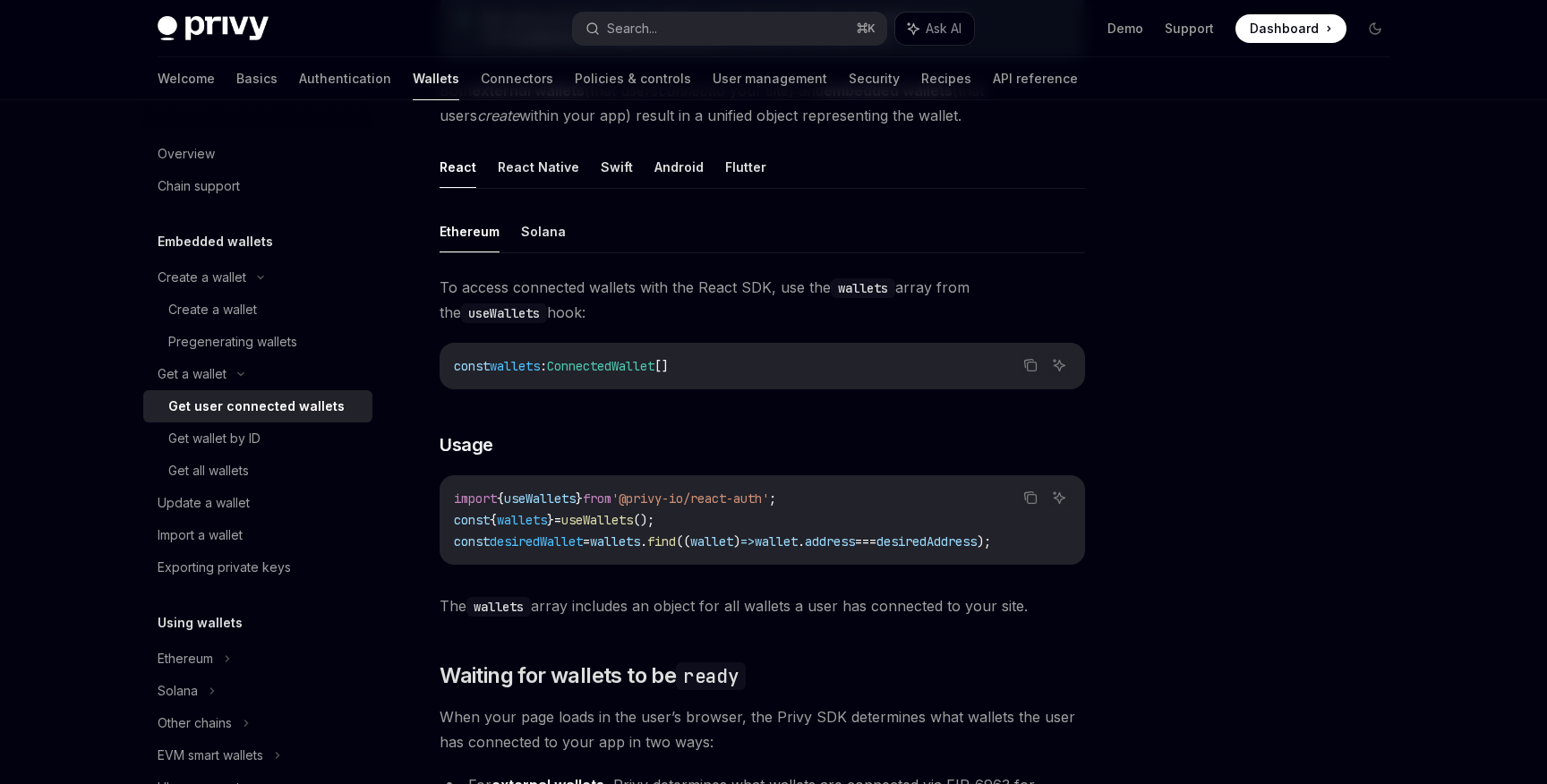 scroll, scrollTop: 597, scrollLeft: 0, axis: vertical 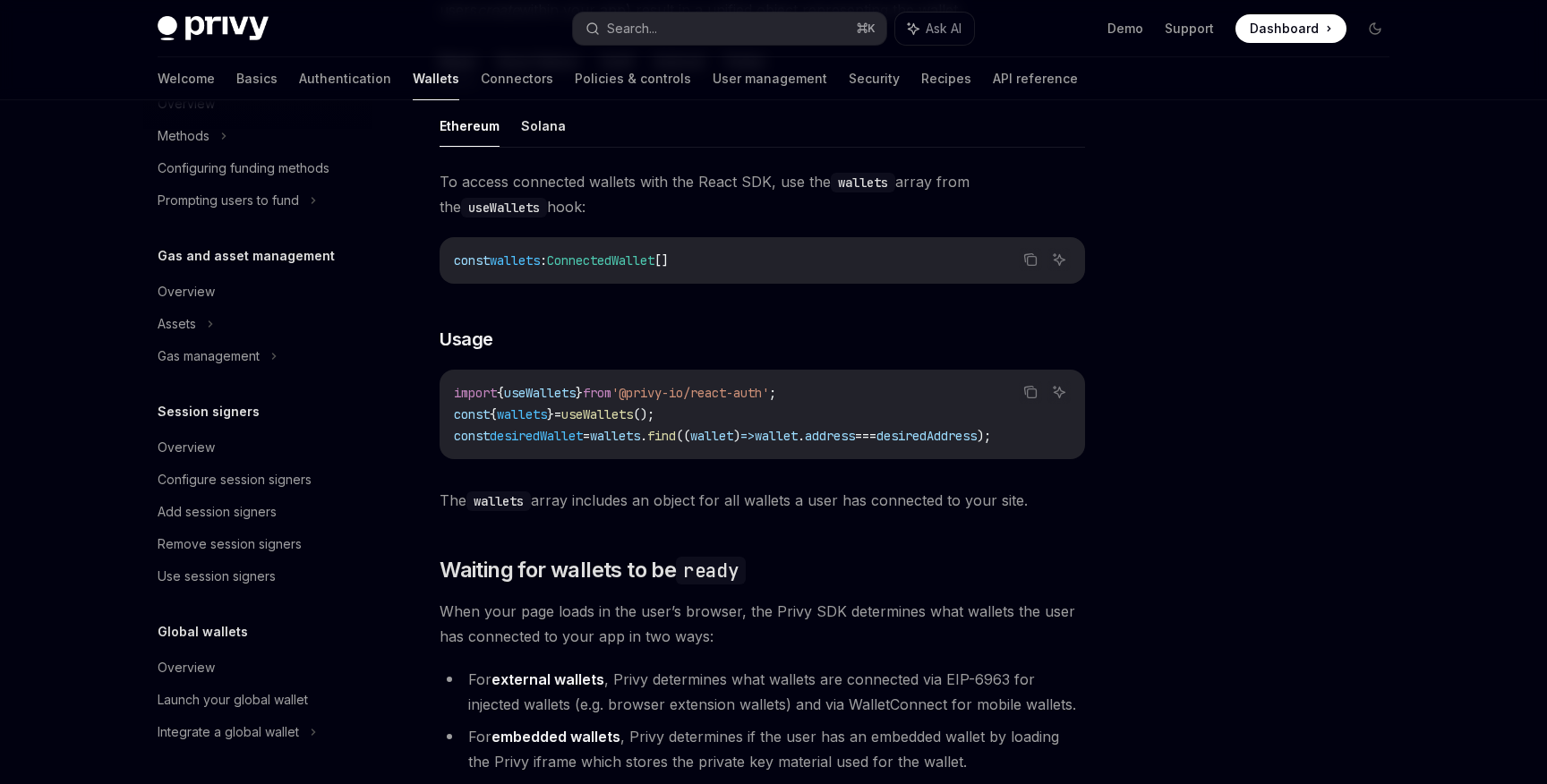 drag, startPoint x: 1004, startPoint y: 163, endPoint x: 1004, endPoint y: 191, distance: 28 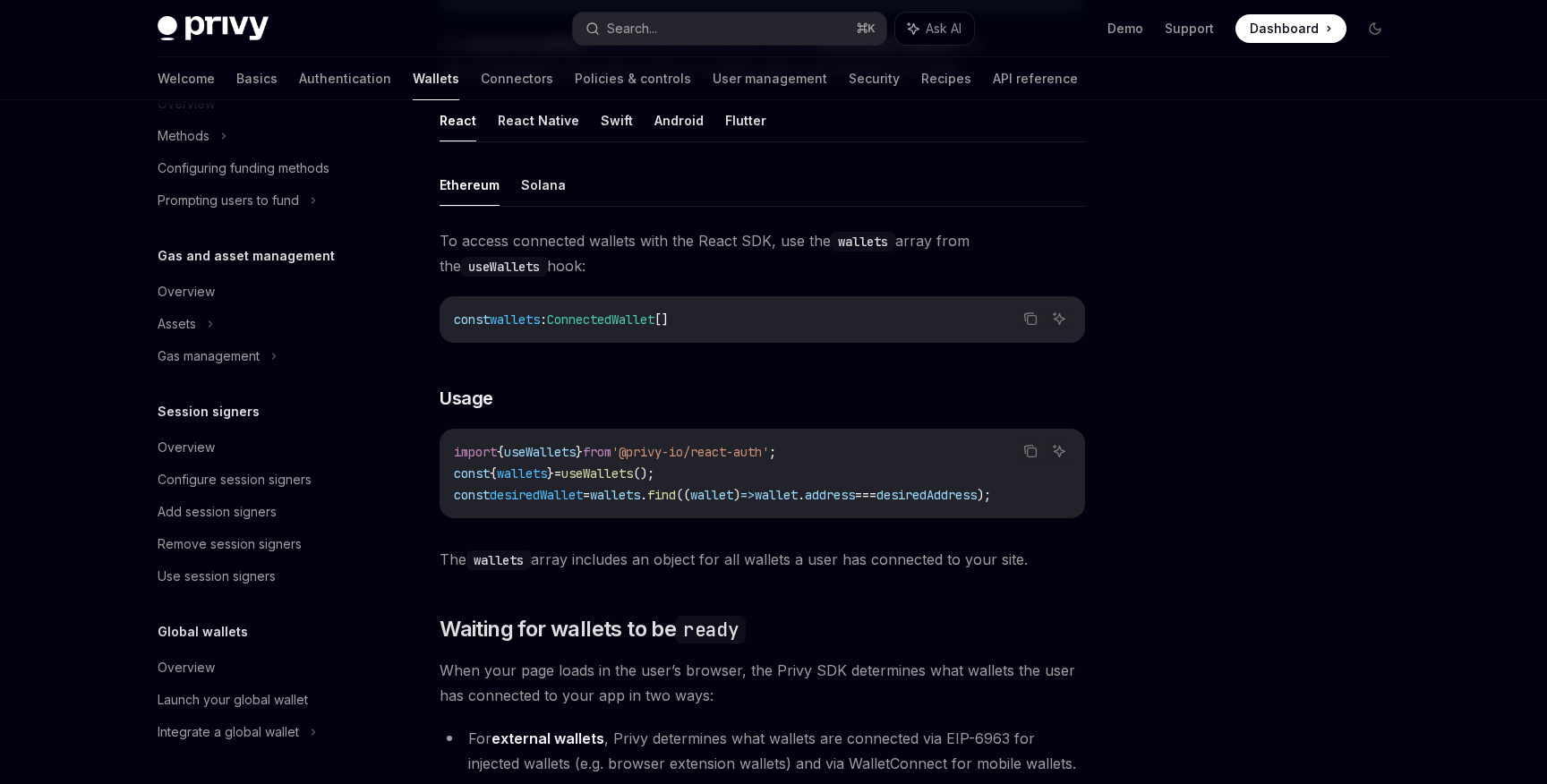 scroll, scrollTop: 0, scrollLeft: 0, axis: both 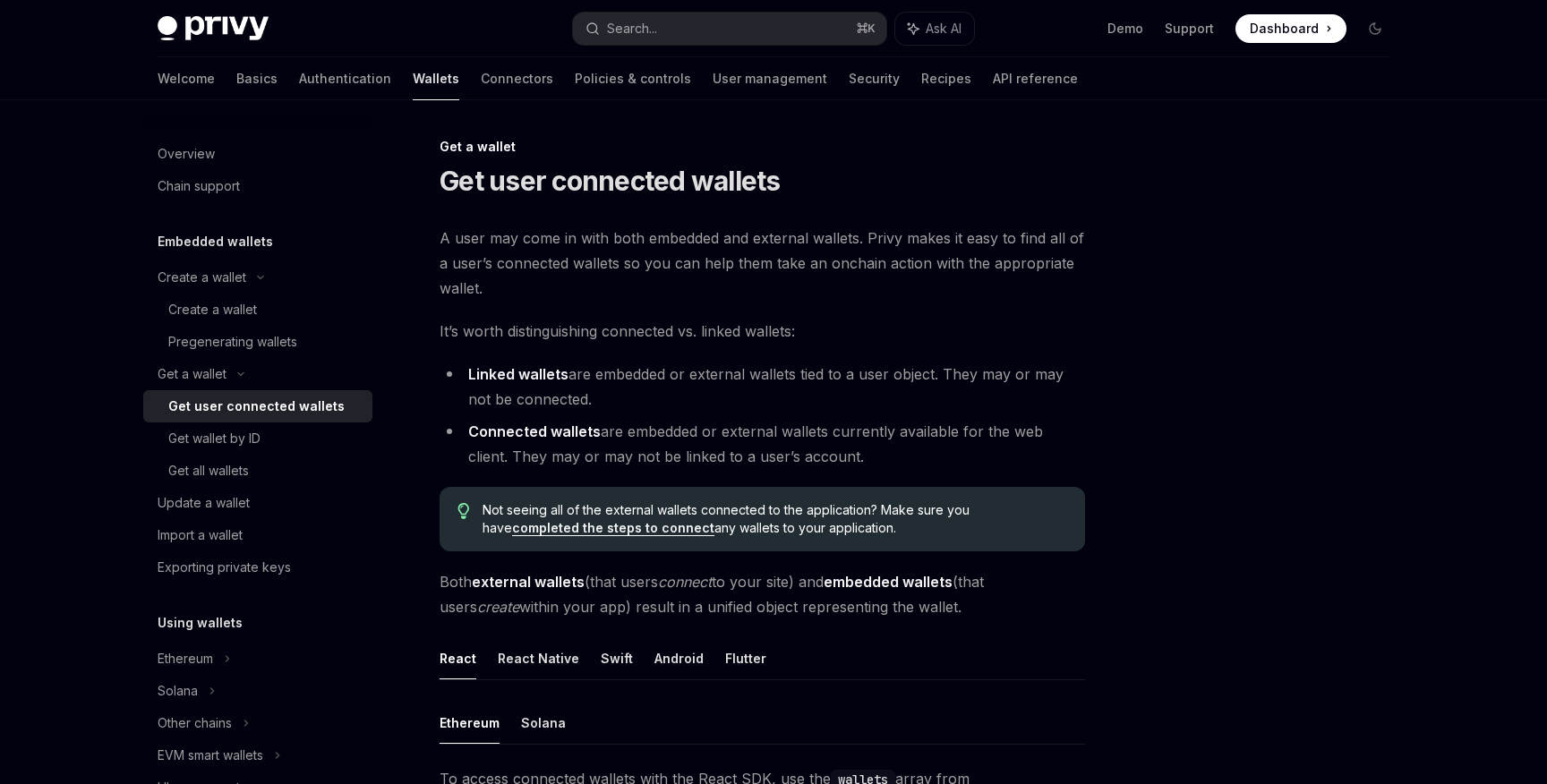 click on "Dashboard" at bounding box center (1284, 29) 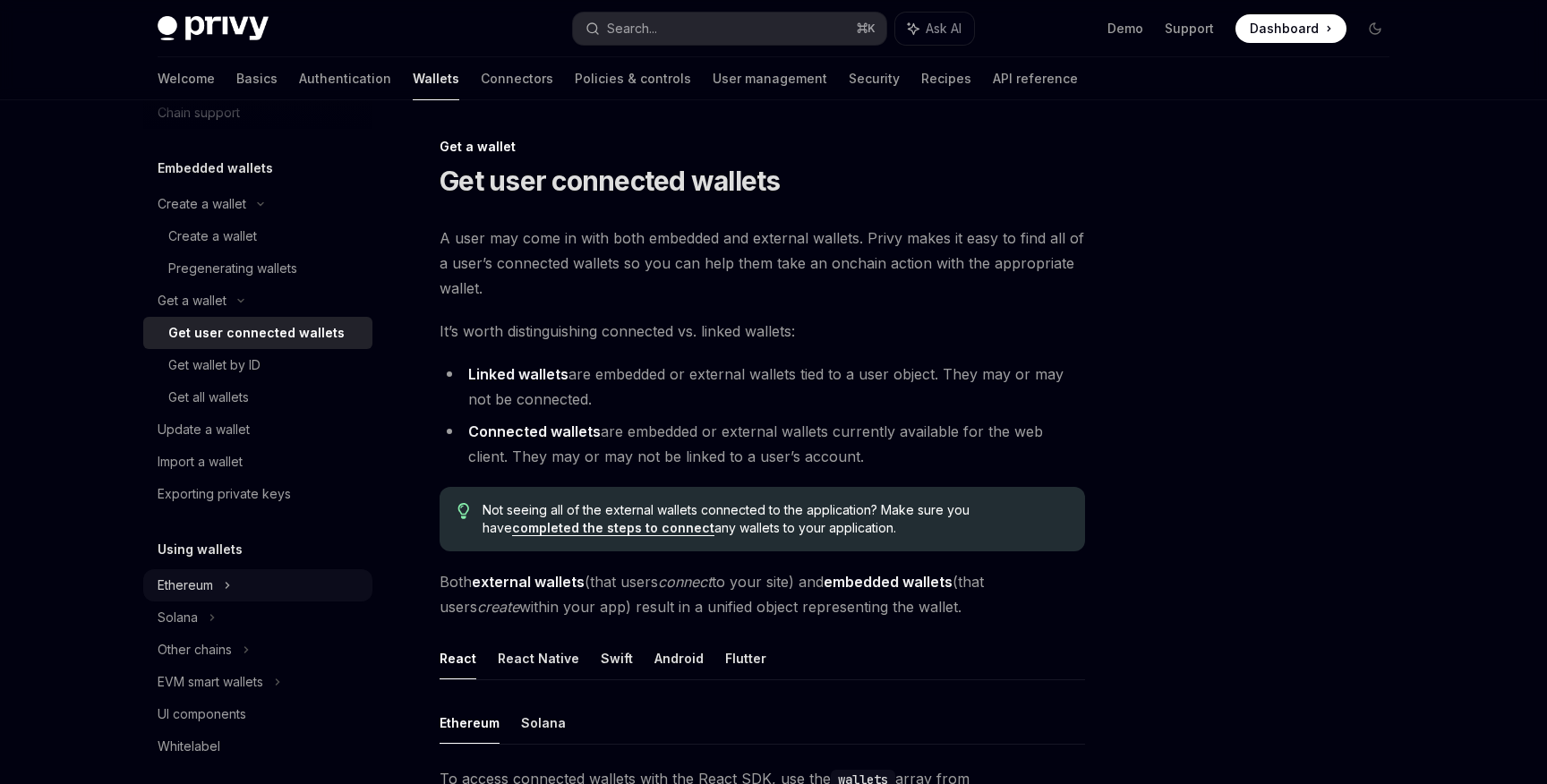 scroll, scrollTop: 183, scrollLeft: 0, axis: vertical 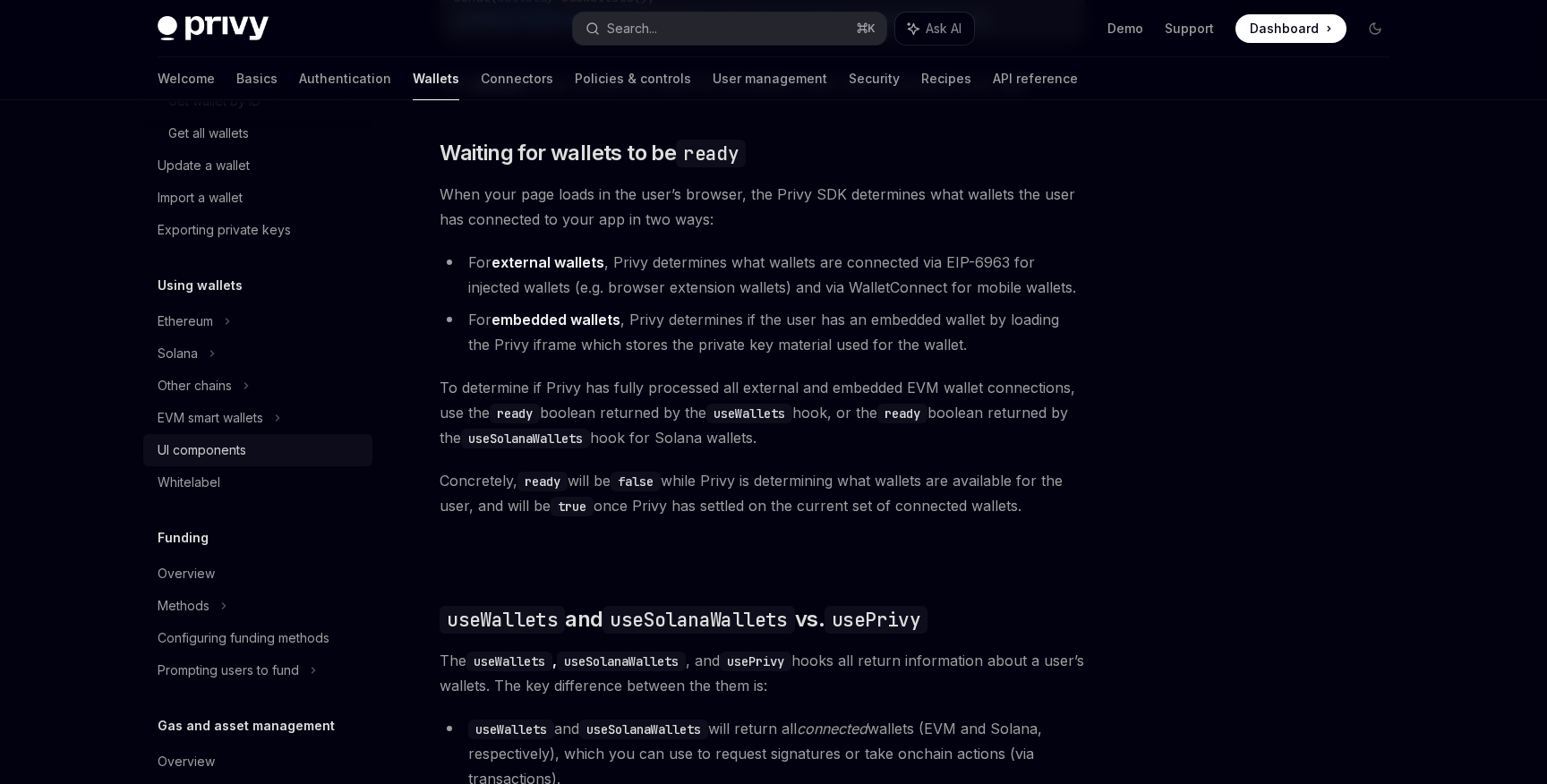 click on "UI components" at bounding box center [260, 450] 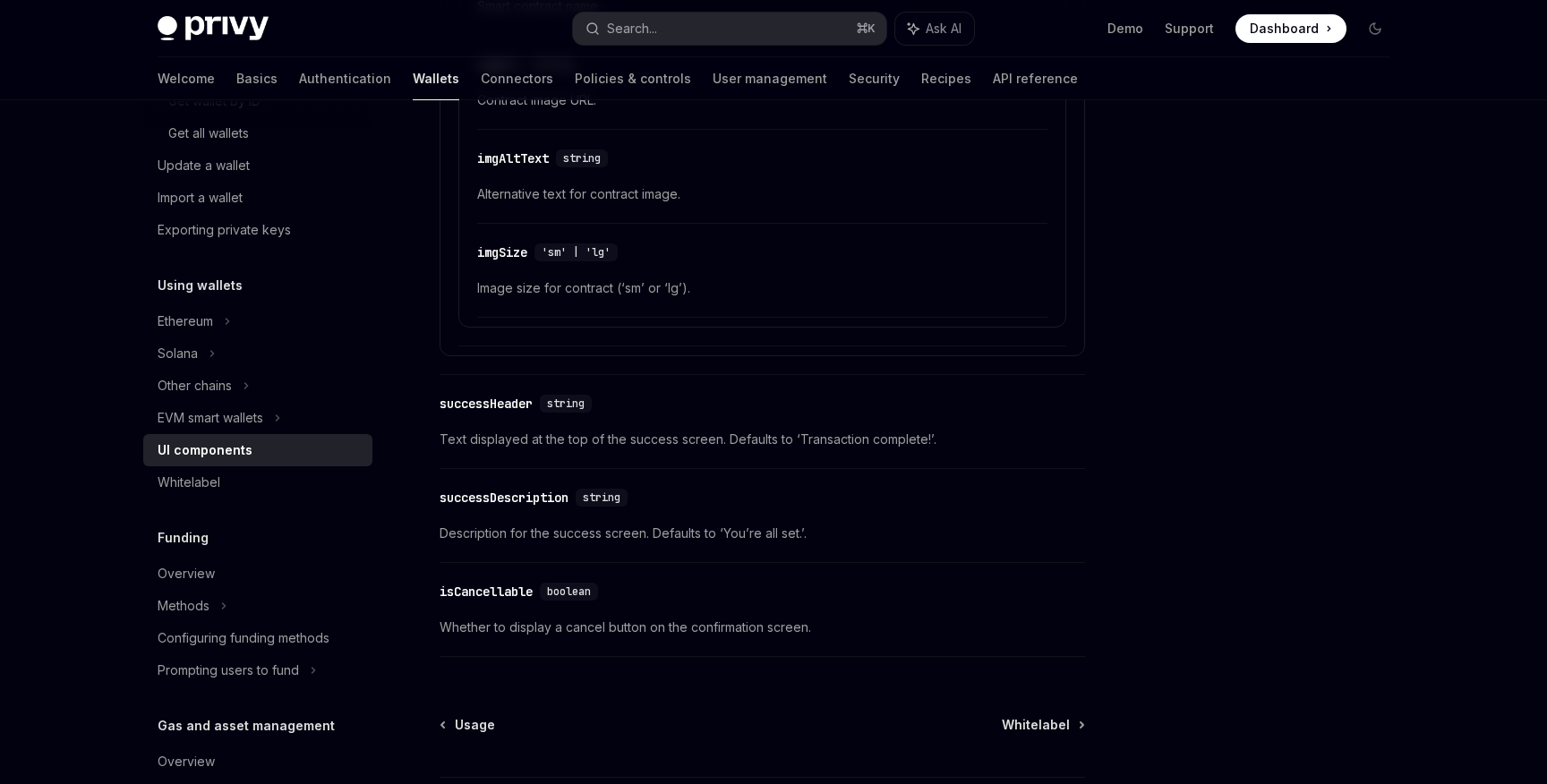scroll, scrollTop: 3226, scrollLeft: 0, axis: vertical 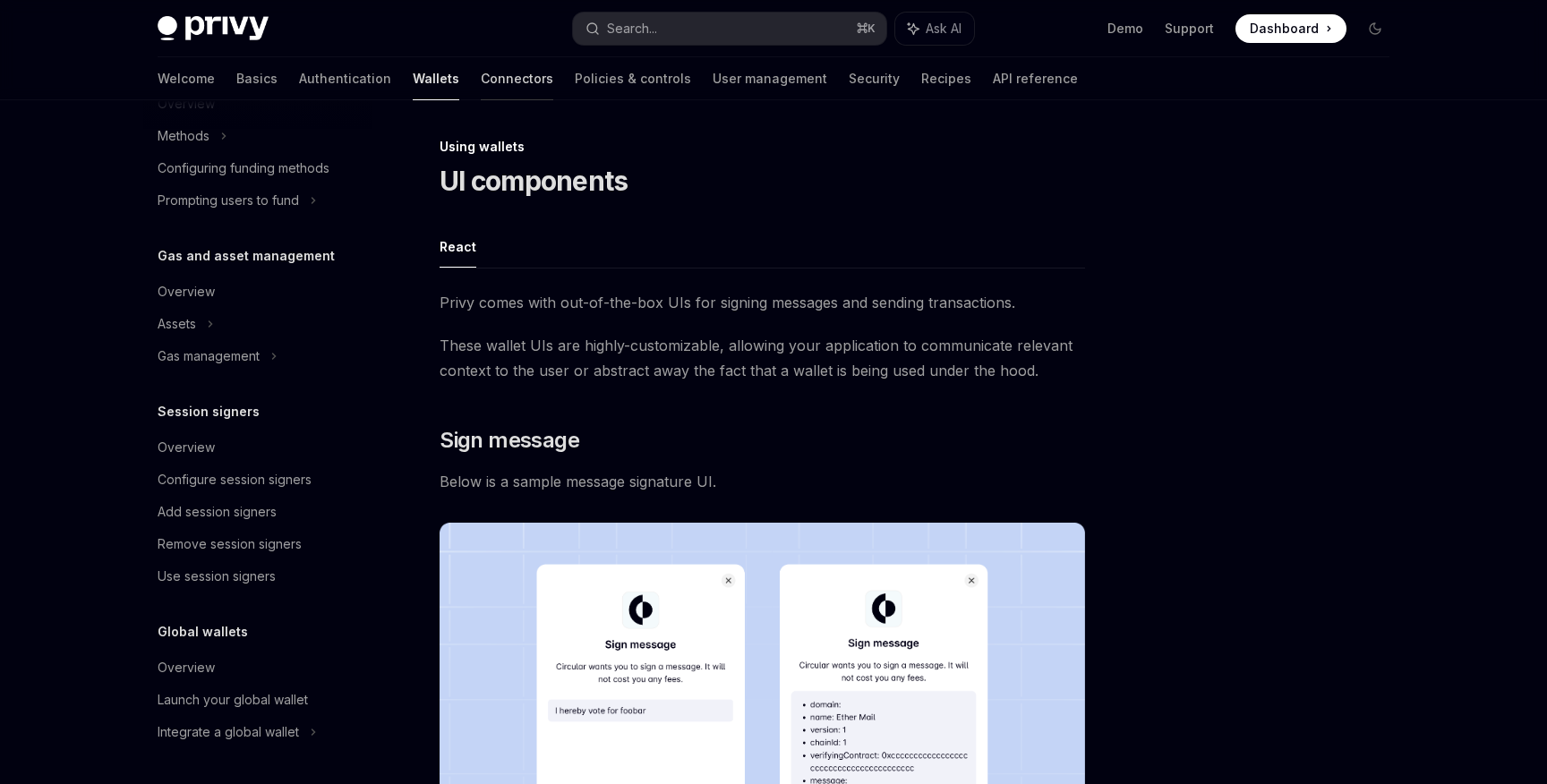 click on "Connectors" at bounding box center (517, 79) 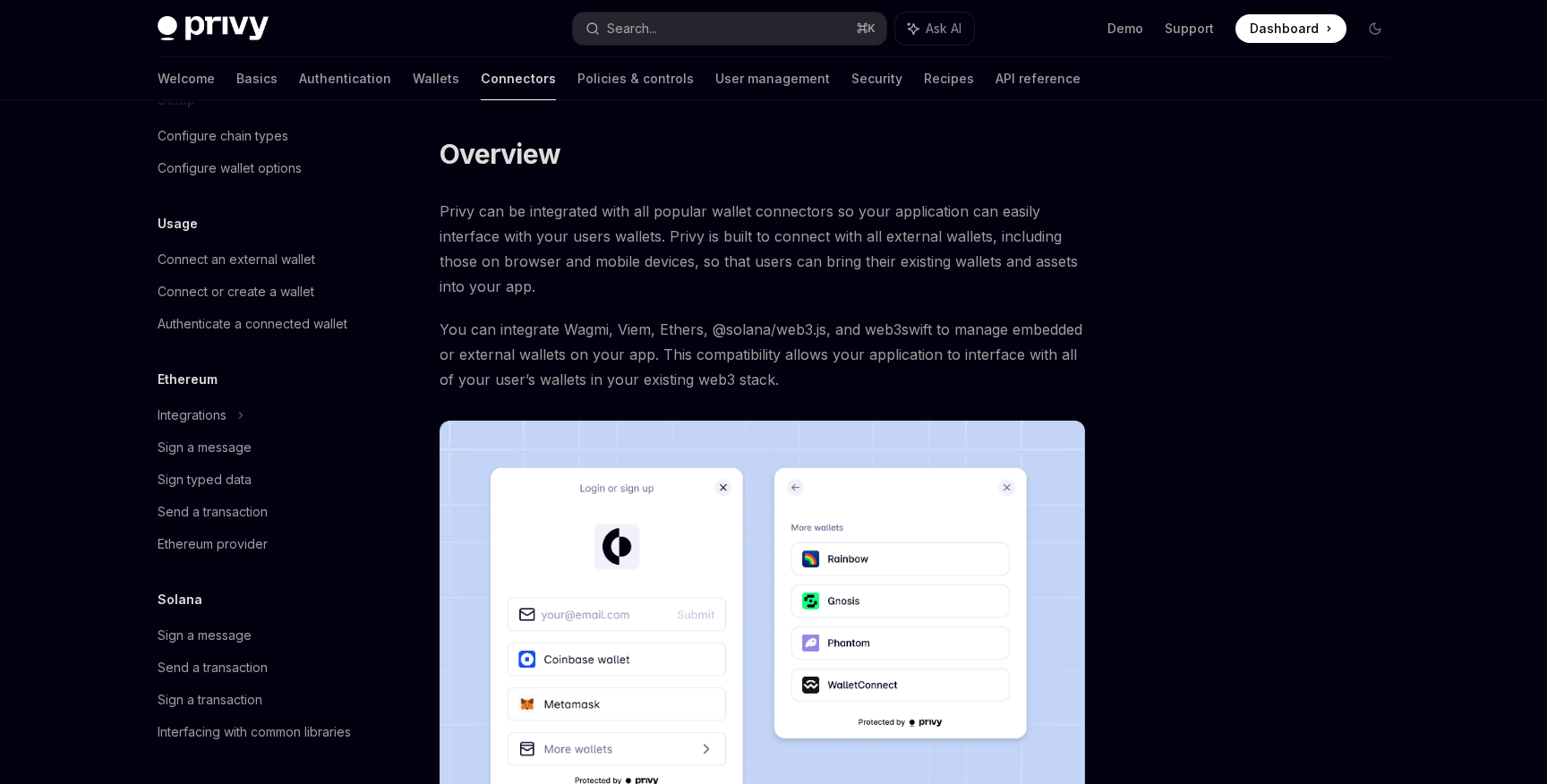 scroll, scrollTop: 0, scrollLeft: 0, axis: both 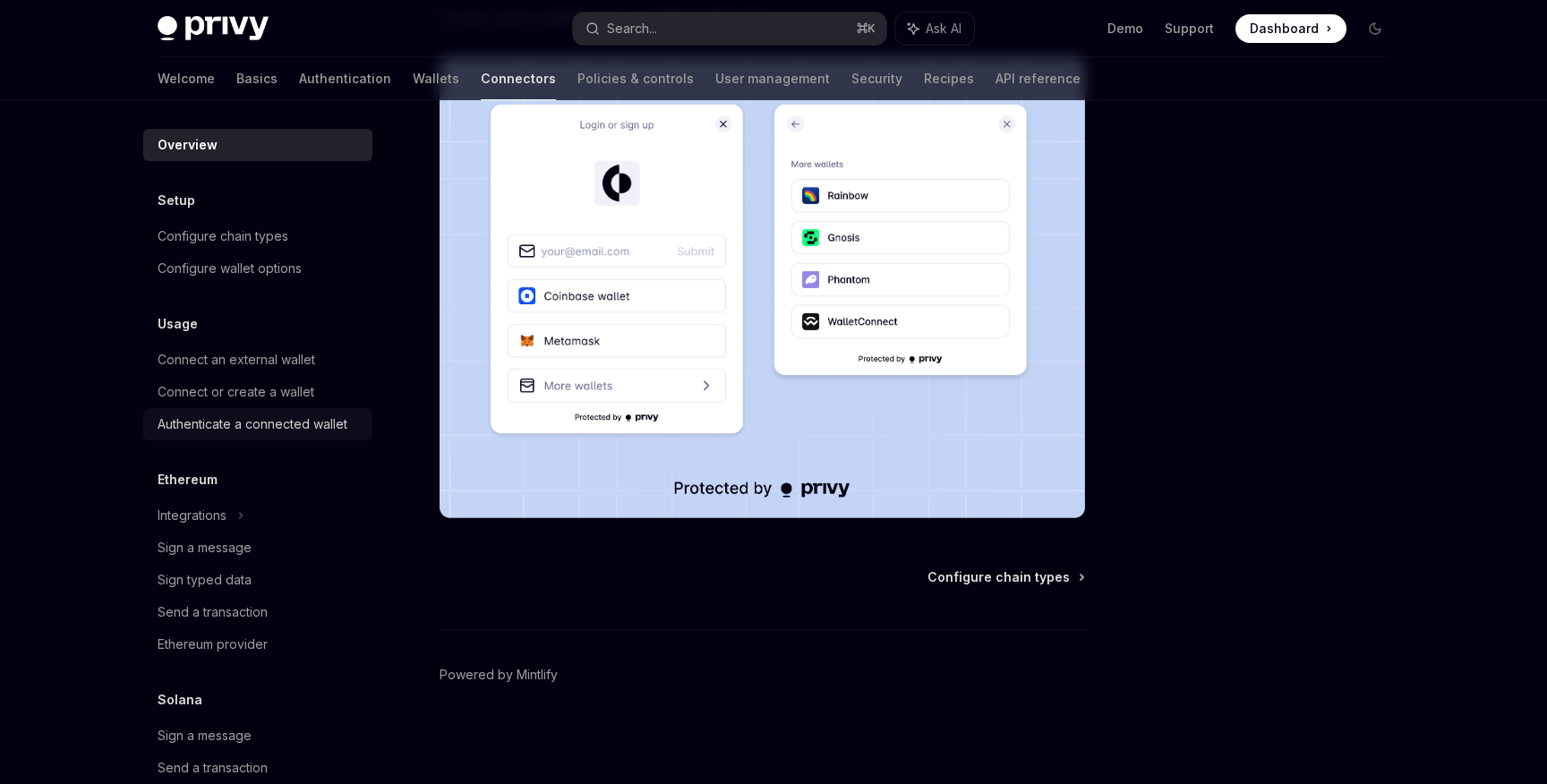 click on "Authenticate a connected wallet" at bounding box center [252, 424] 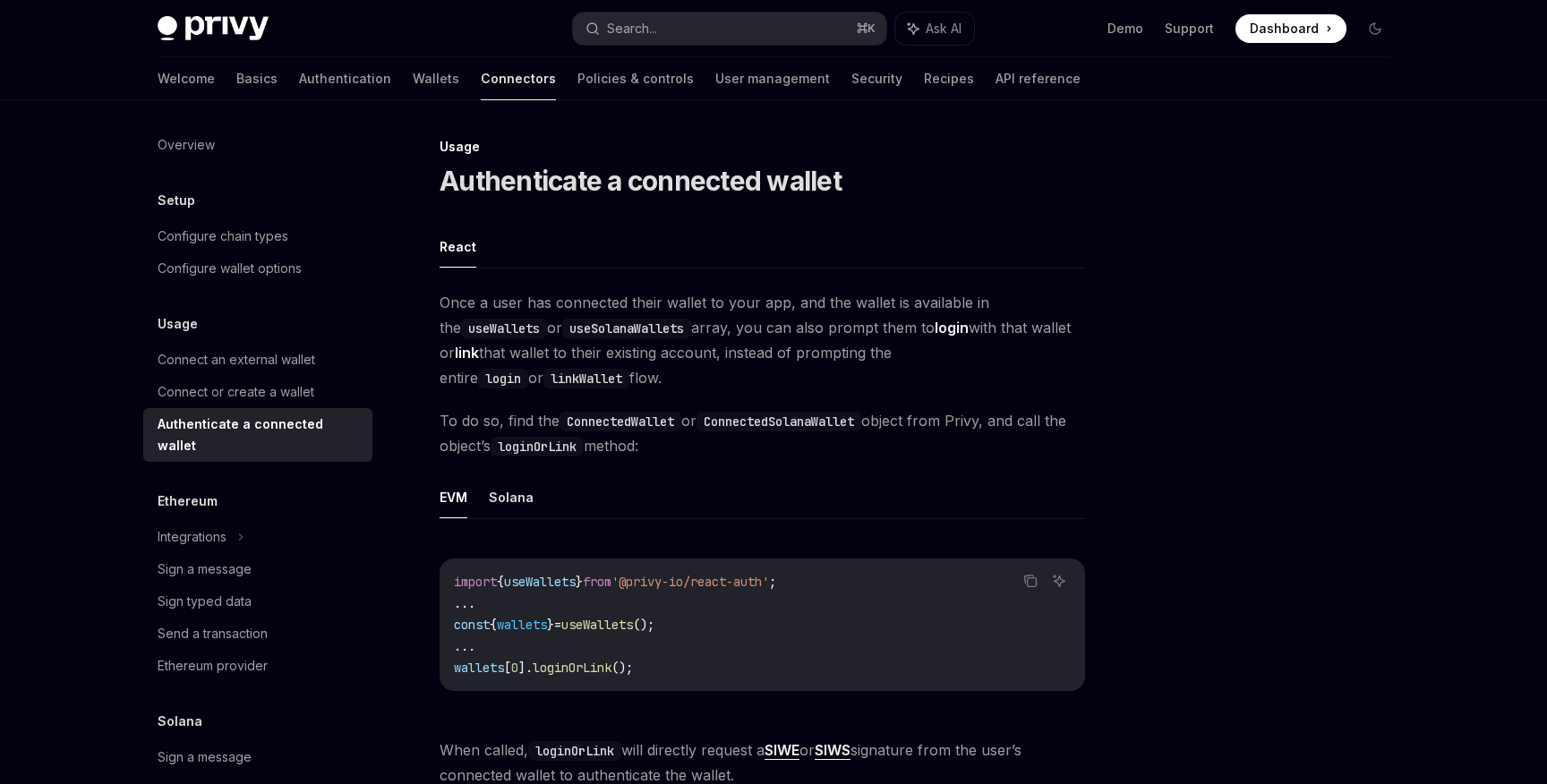 click on "linkWallet" at bounding box center (586, 379) 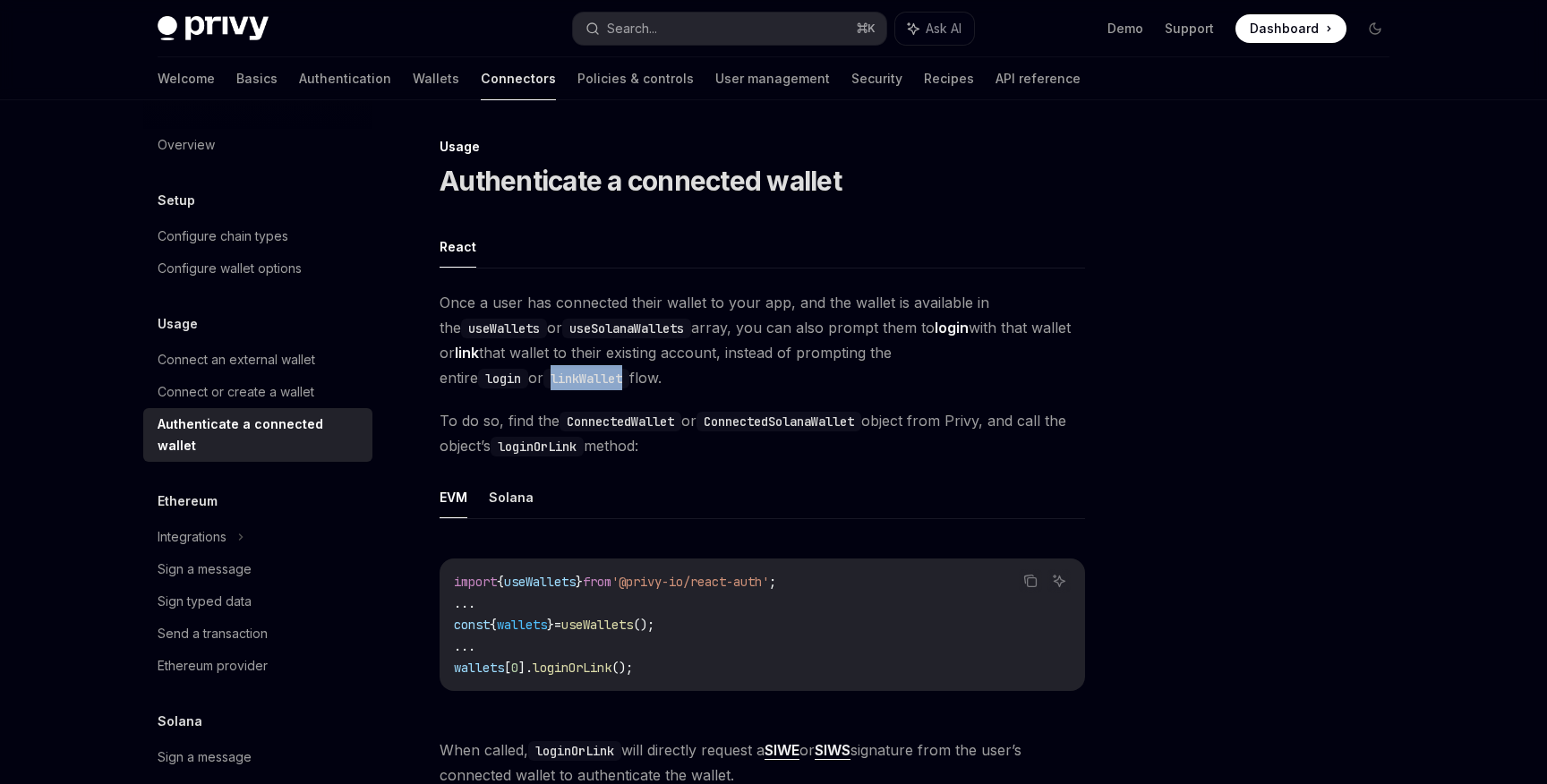 click on "linkWallet" at bounding box center [586, 379] 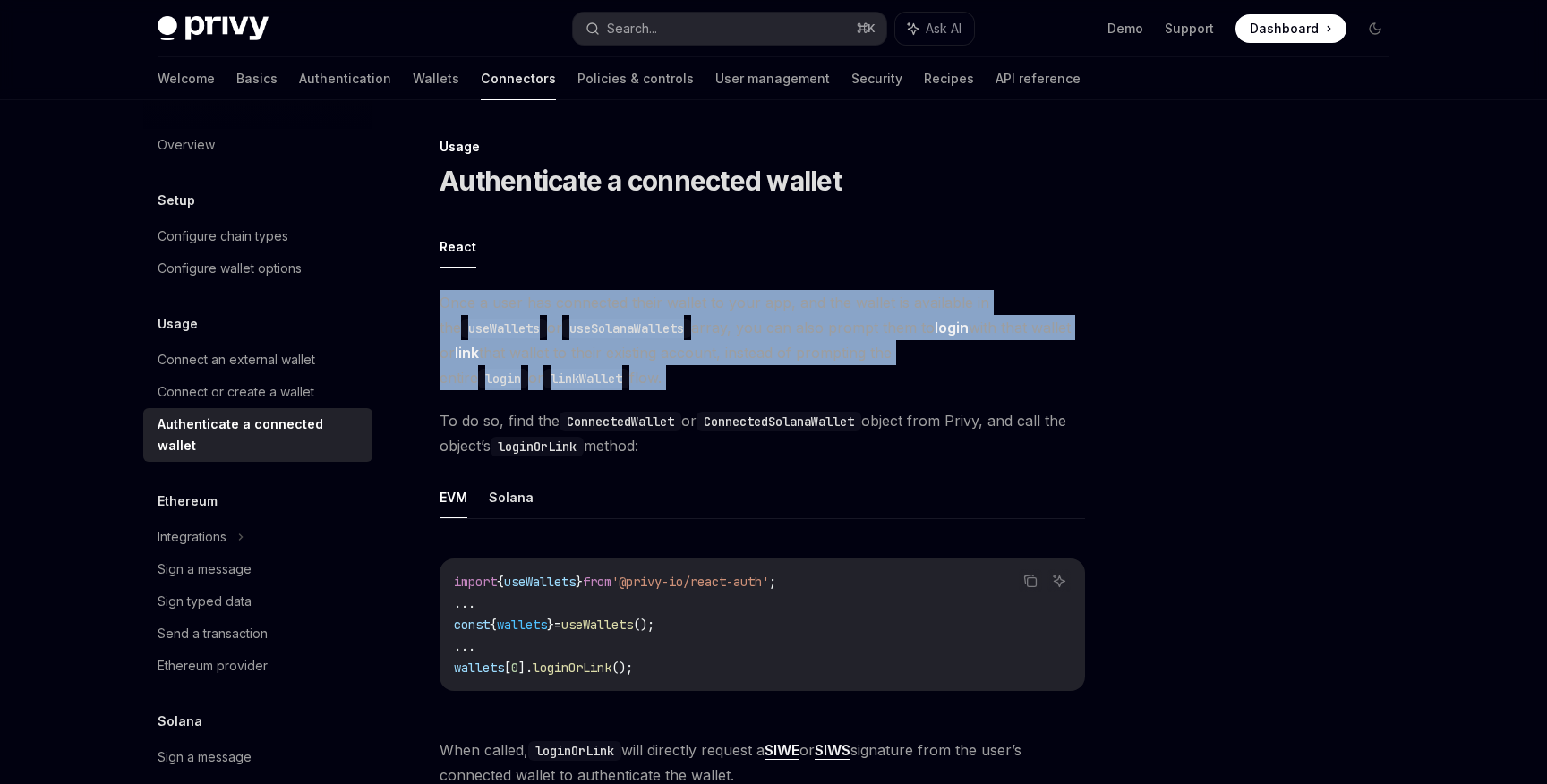 click on "linkWallet" at bounding box center (586, 379) 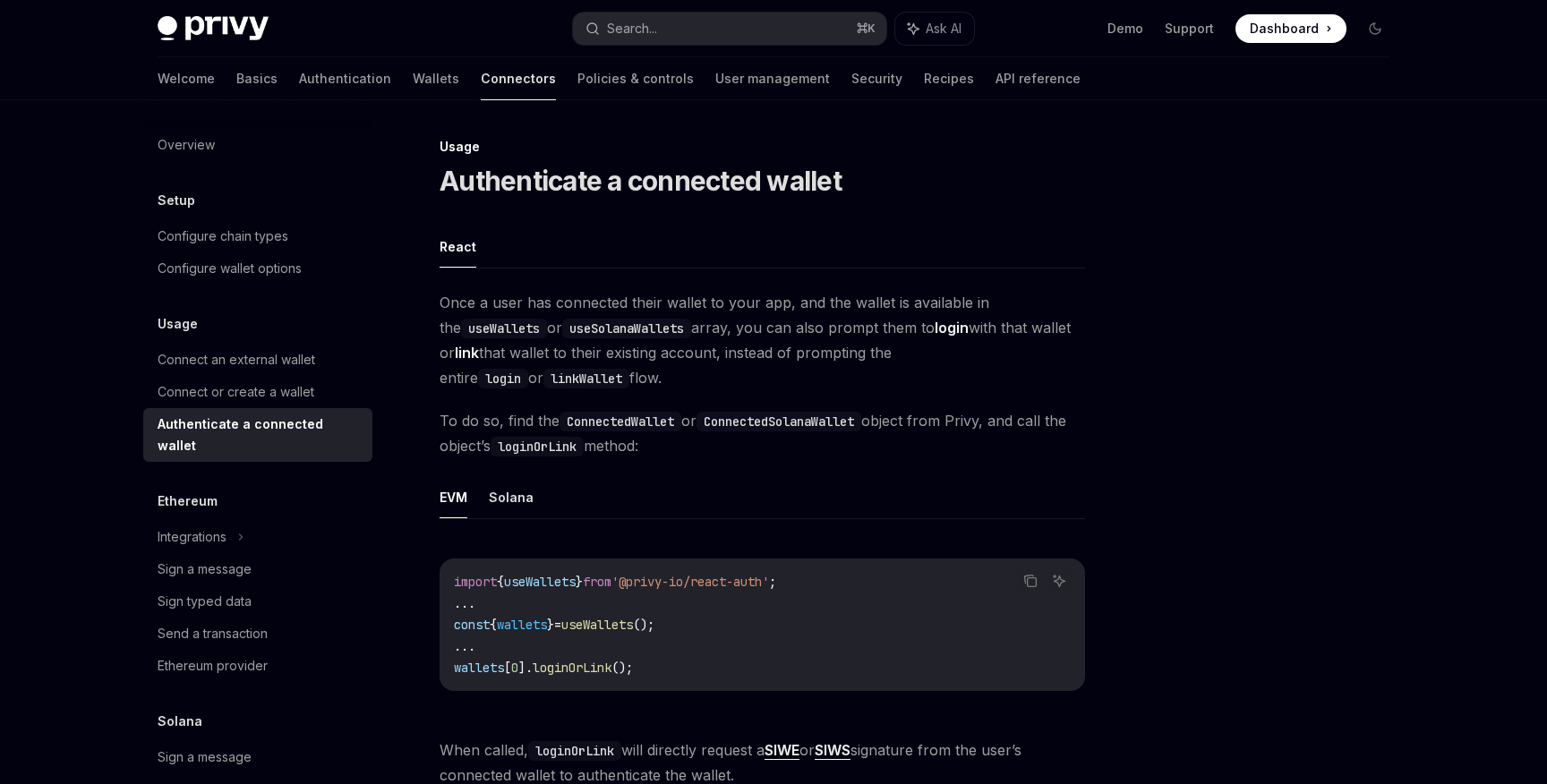 click on "Once a user has connected their wallet to your app, and the wallet is available in the  useWallets  or  useSolanaWallets  array, you can also prompt them to  login  with that wallet or  link  that wallet to their existing account, instead of prompting the entire  login  or  linkWallet  flow." at bounding box center (762, 340) 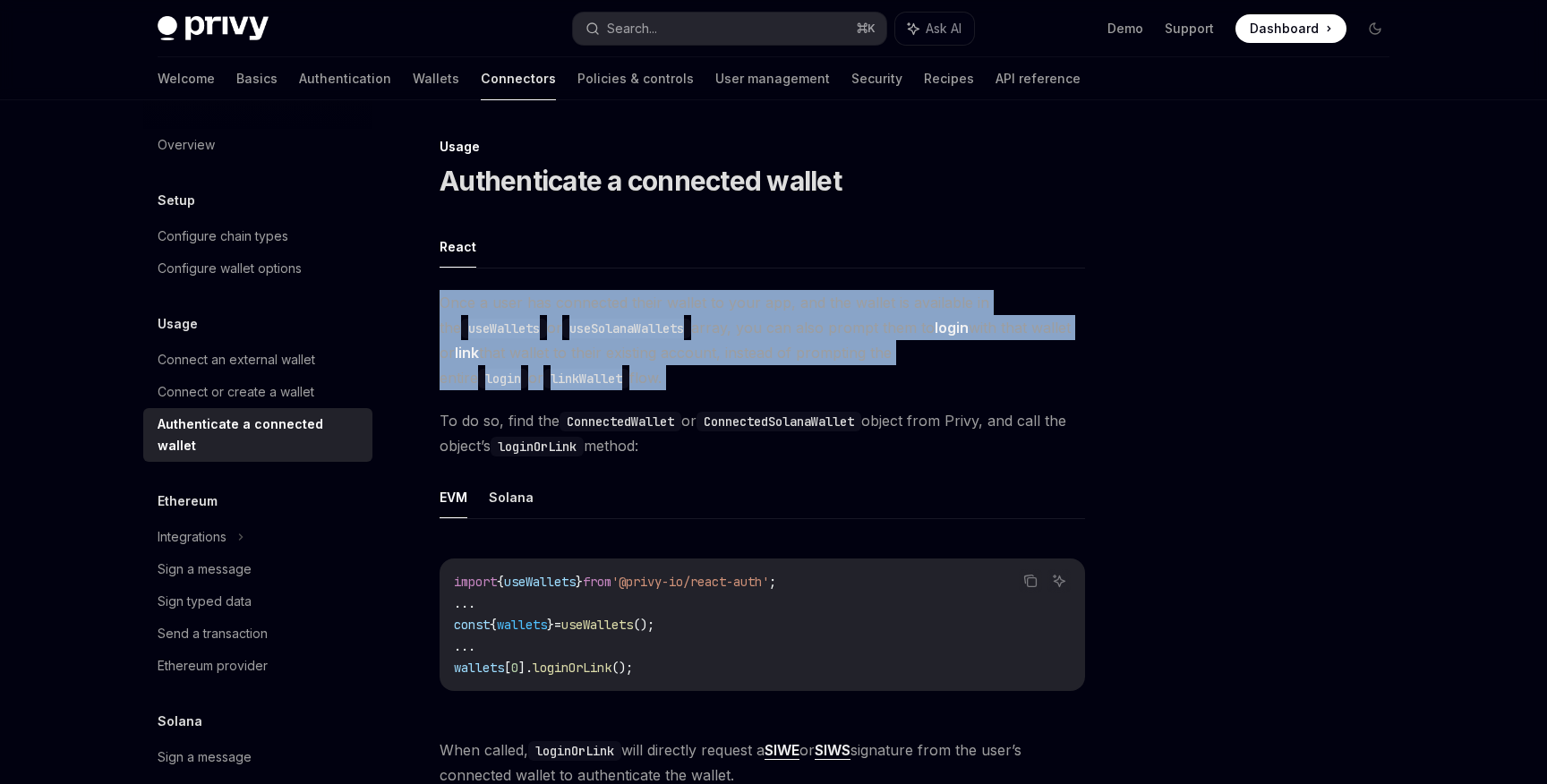 click on "Once a user has connected their wallet to your app, and the wallet is available in the  useWallets  or  useSolanaWallets  array, you can also prompt them to  login  with that wallet or  link  that wallet to their existing account, instead of prompting the entire  login  or  linkWallet  flow." at bounding box center [762, 340] 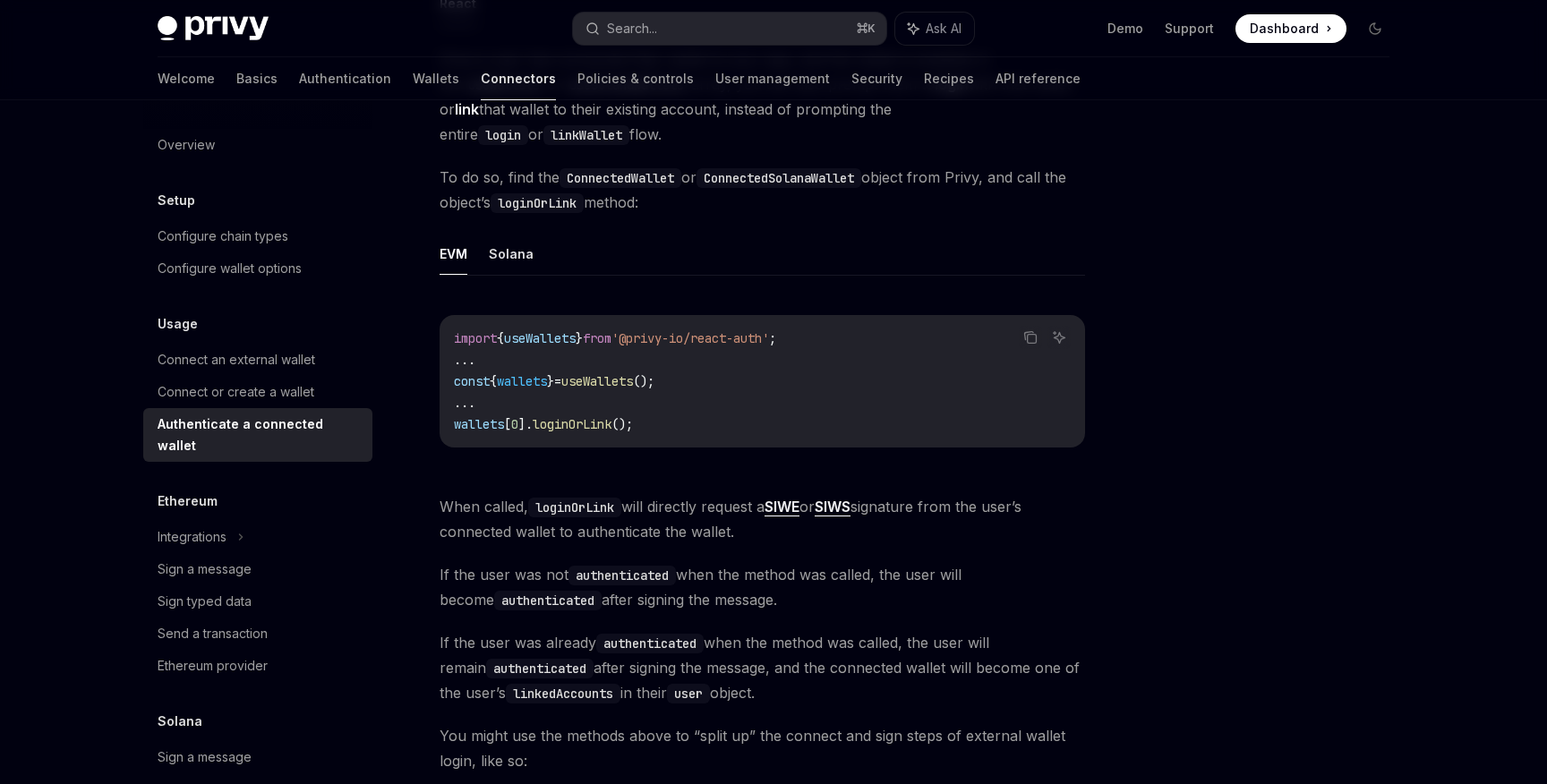 scroll, scrollTop: 566, scrollLeft: 0, axis: vertical 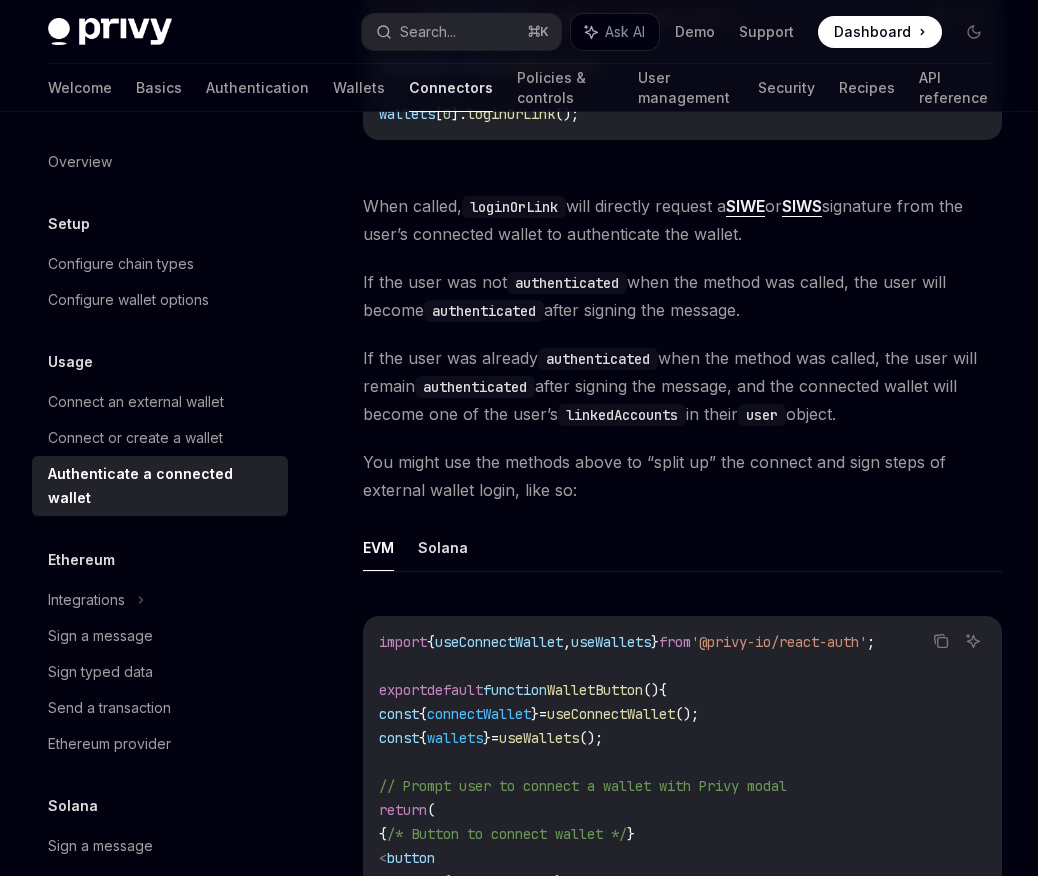 type on "*" 